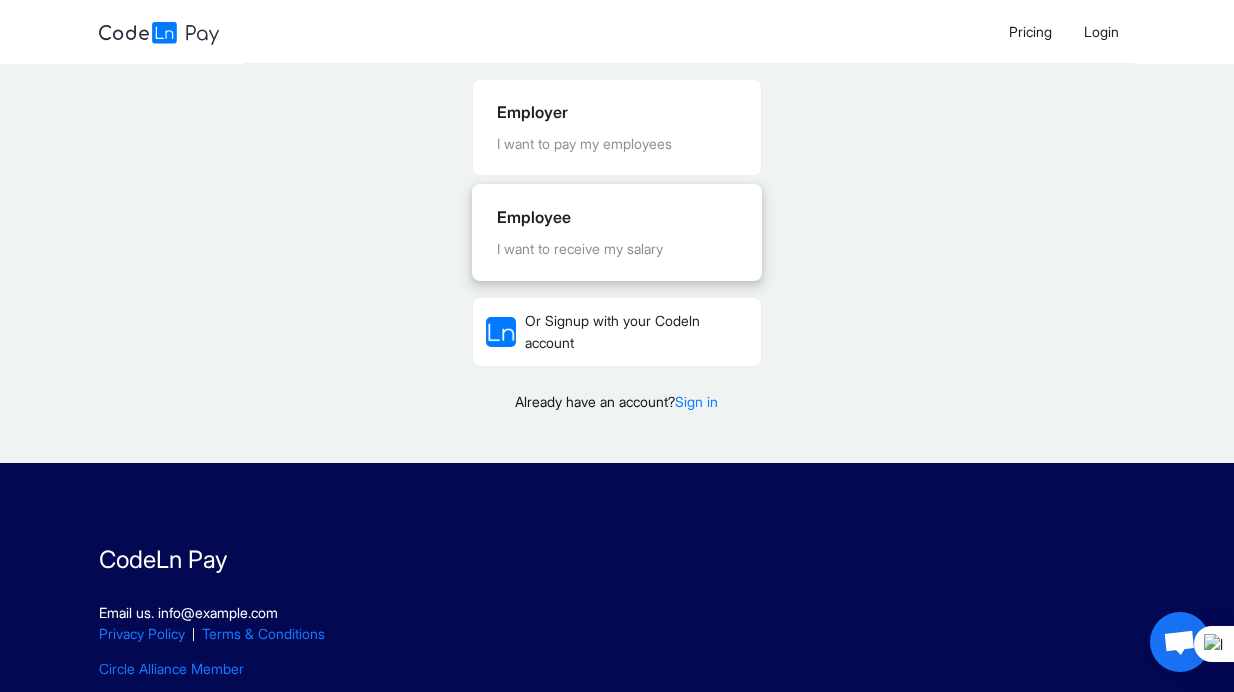 scroll, scrollTop: 107, scrollLeft: 0, axis: vertical 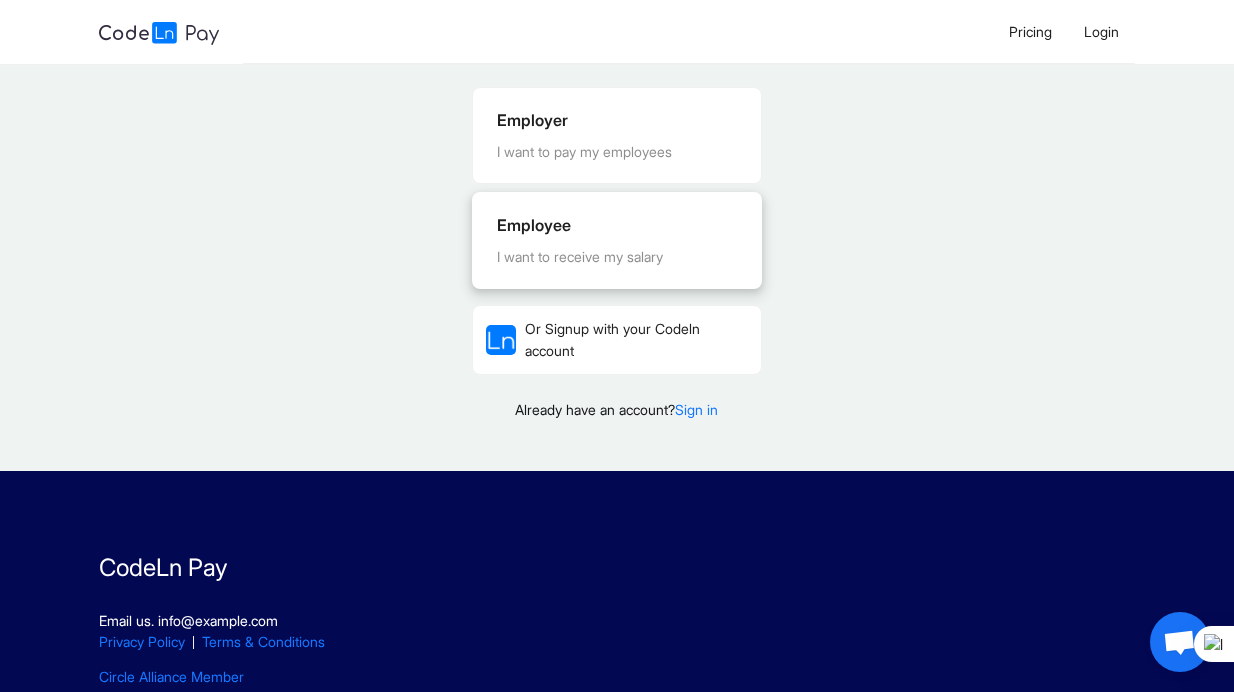 click on "Employee" at bounding box center [617, 225] 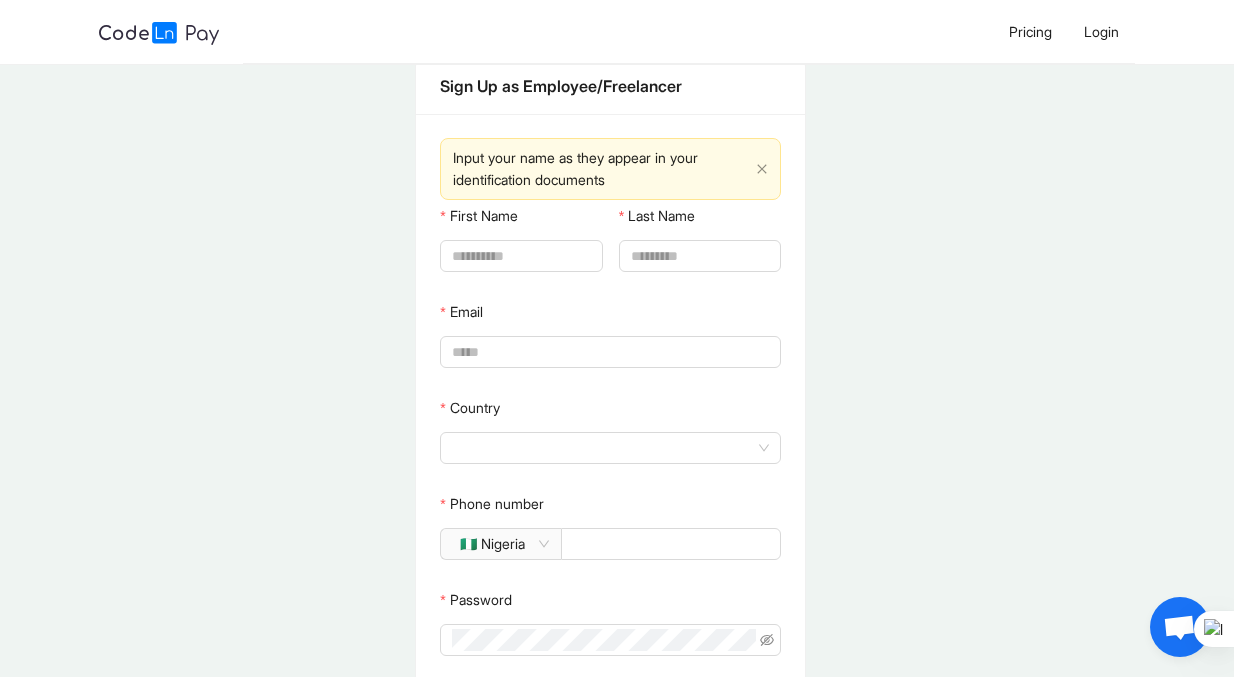 scroll, scrollTop: 0, scrollLeft: 0, axis: both 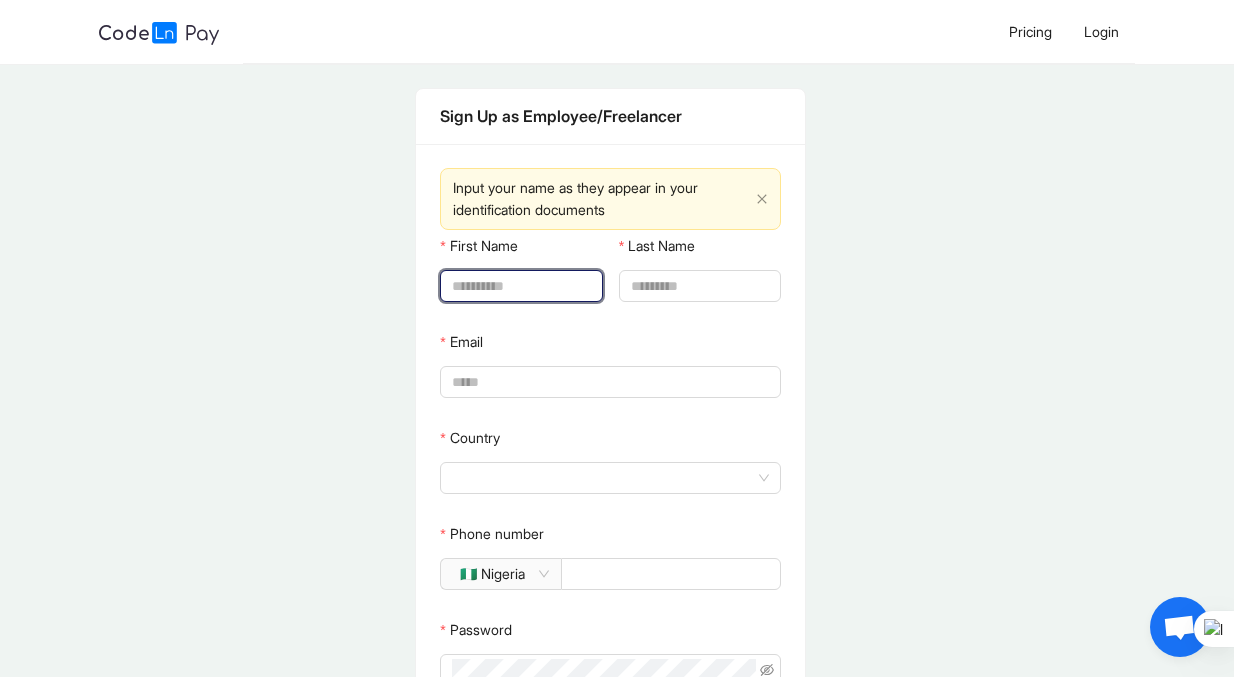 click on "First Name" at bounding box center (519, 286) 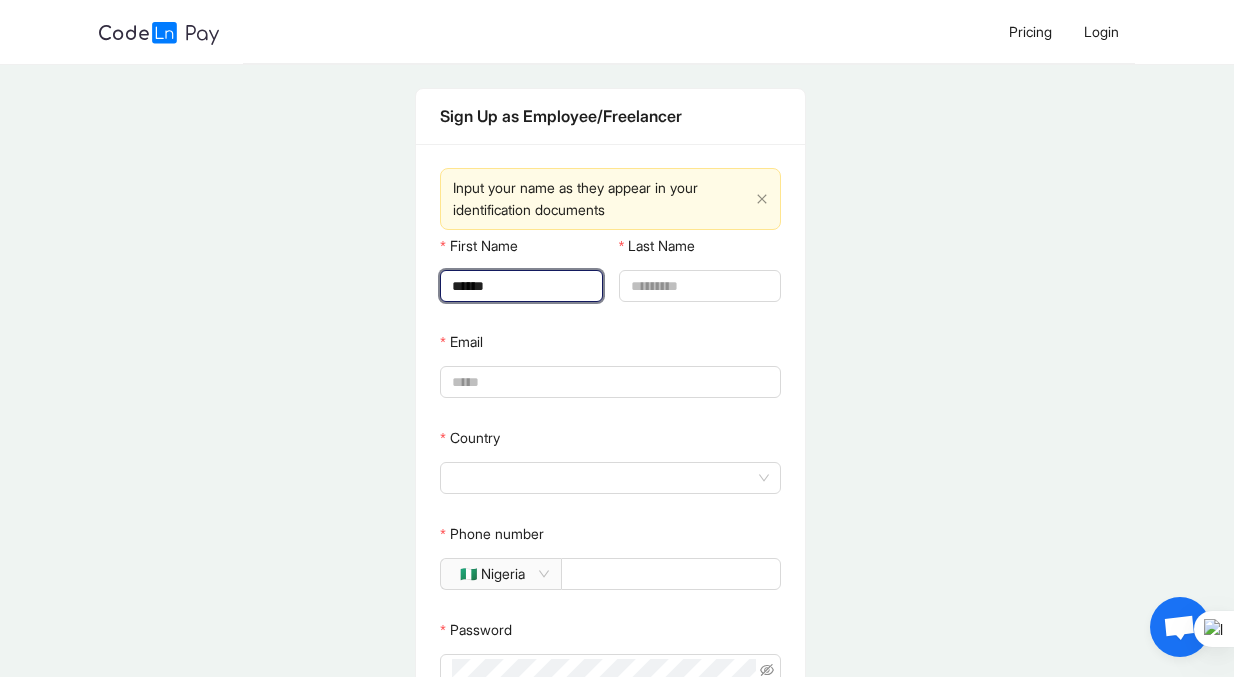 type on "*******" 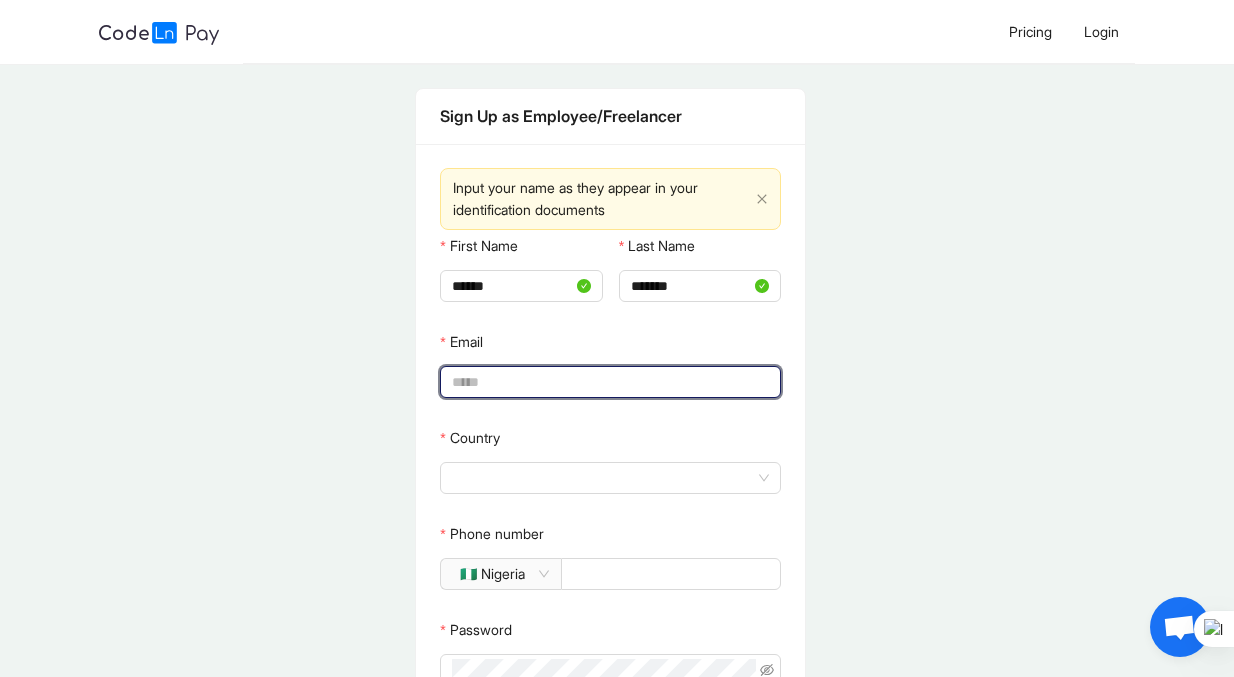 click on "Email" at bounding box center (608, 382) 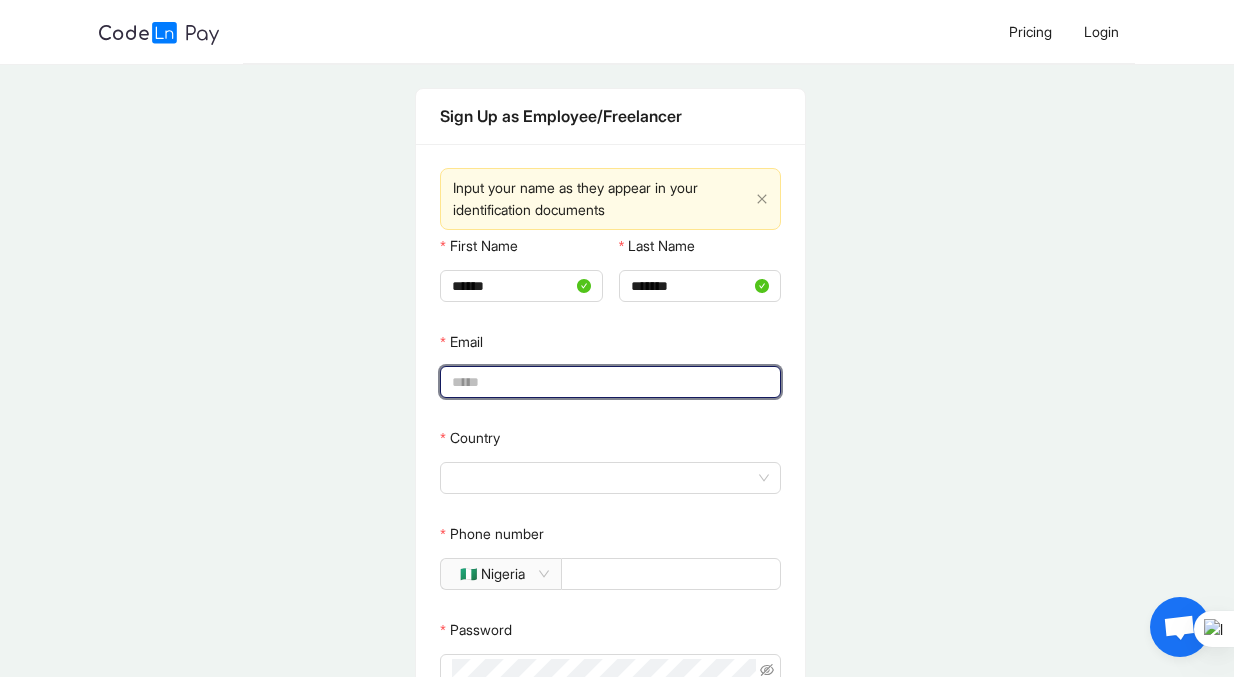type on "**********" 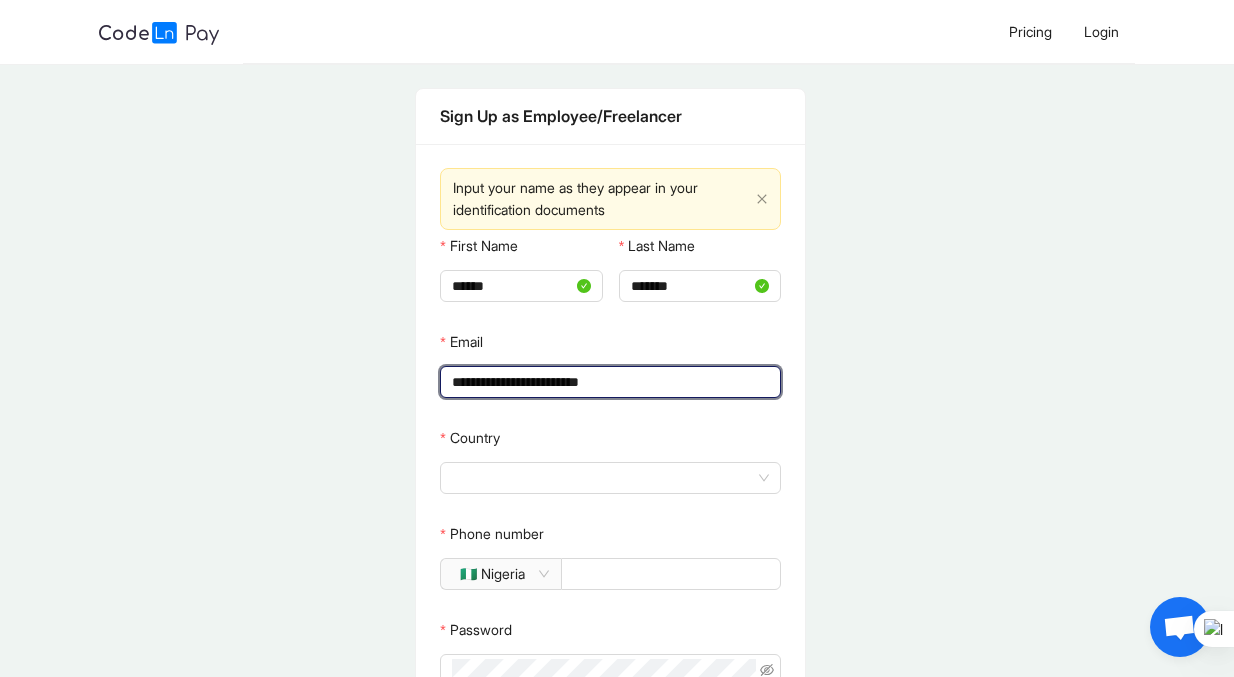 type on "*****" 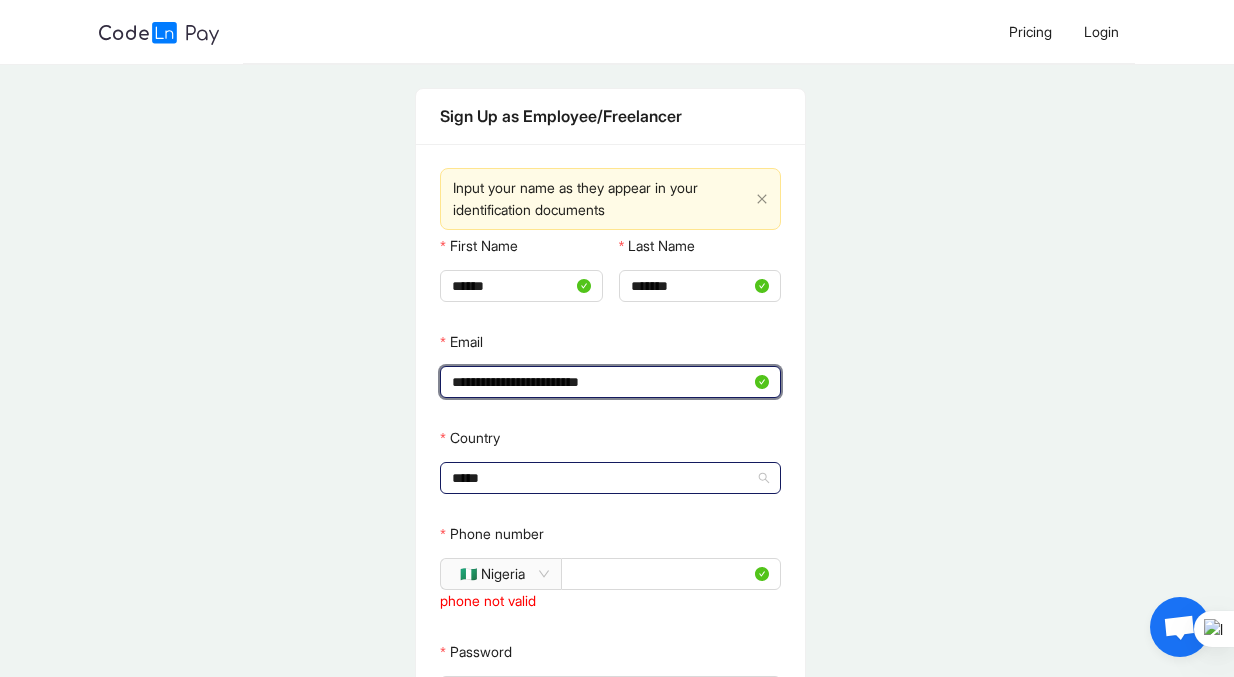 click 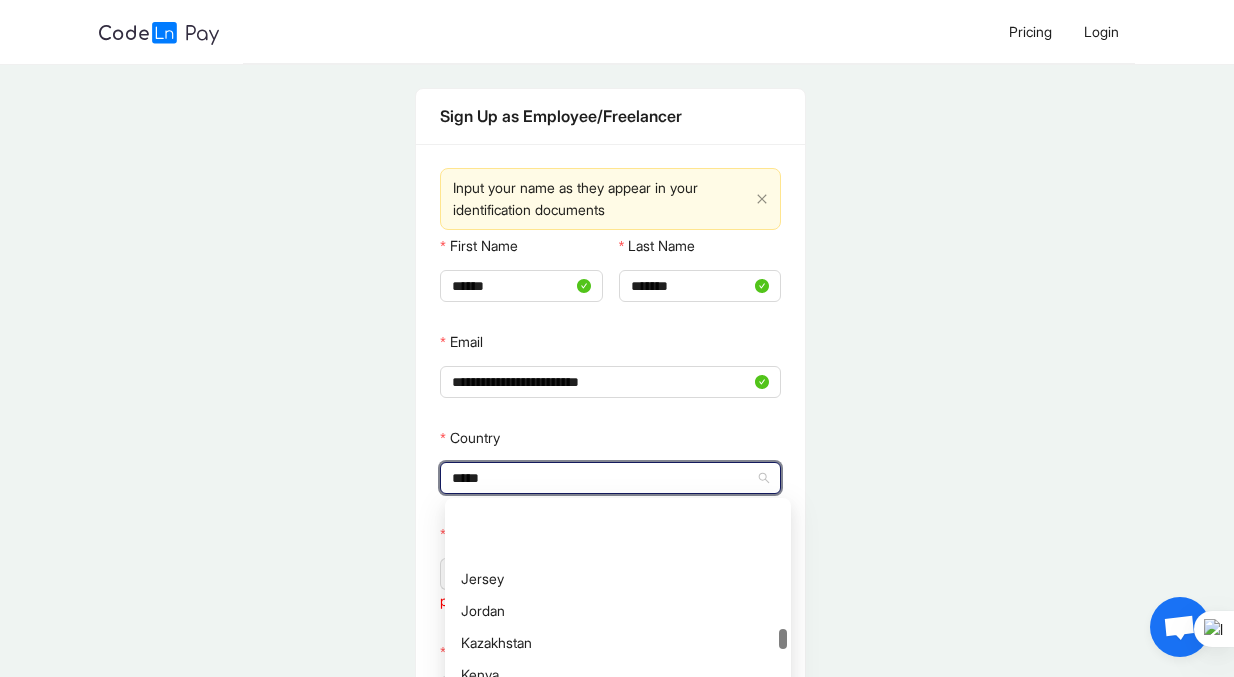 scroll, scrollTop: 3541, scrollLeft: 0, axis: vertical 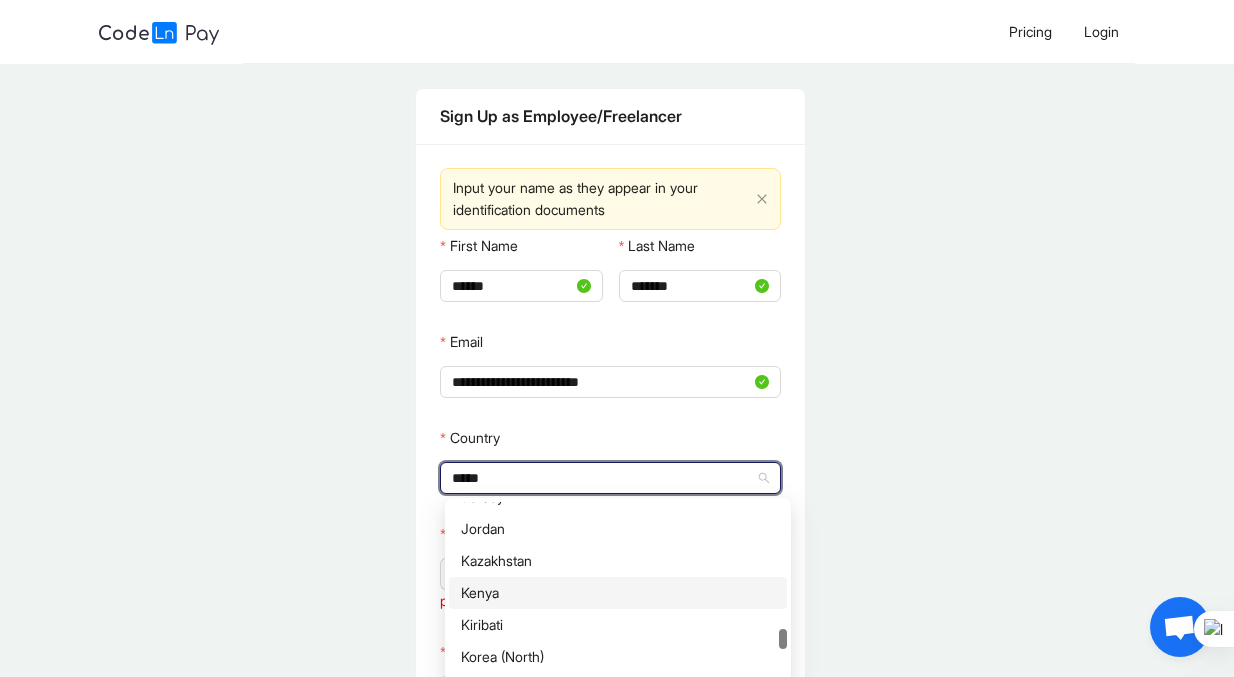 click on "Kenya" at bounding box center (618, 593) 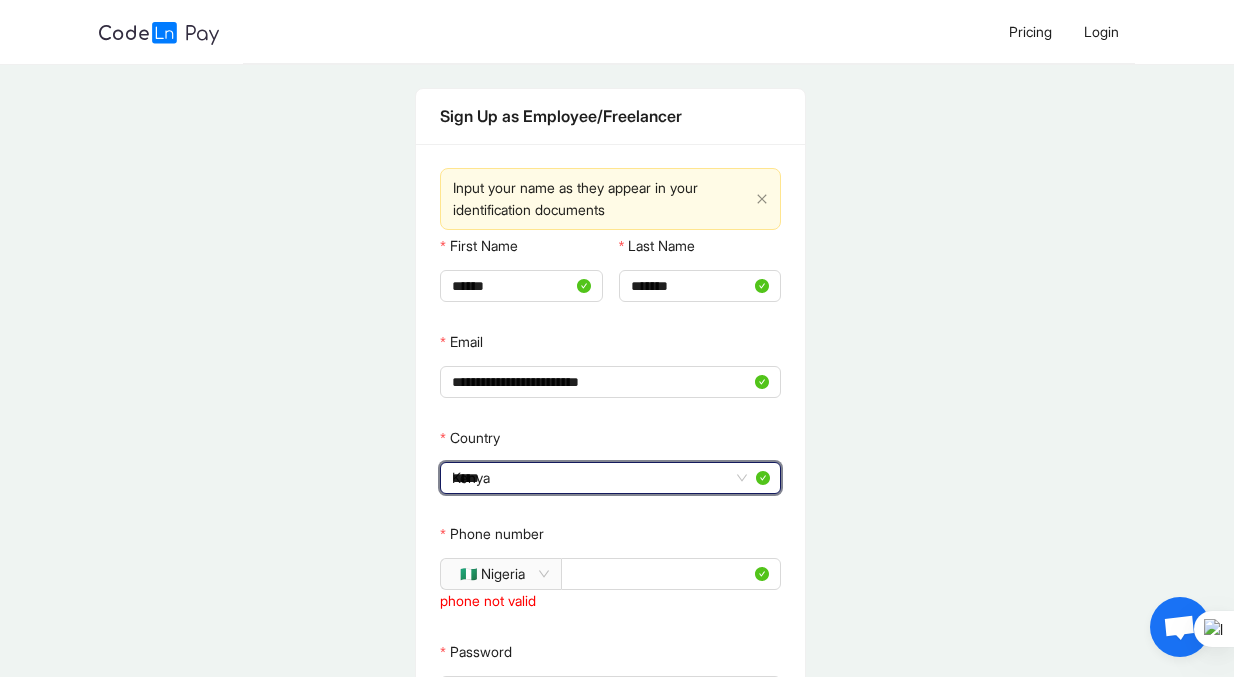 click on "**********" at bounding box center (611, 535) 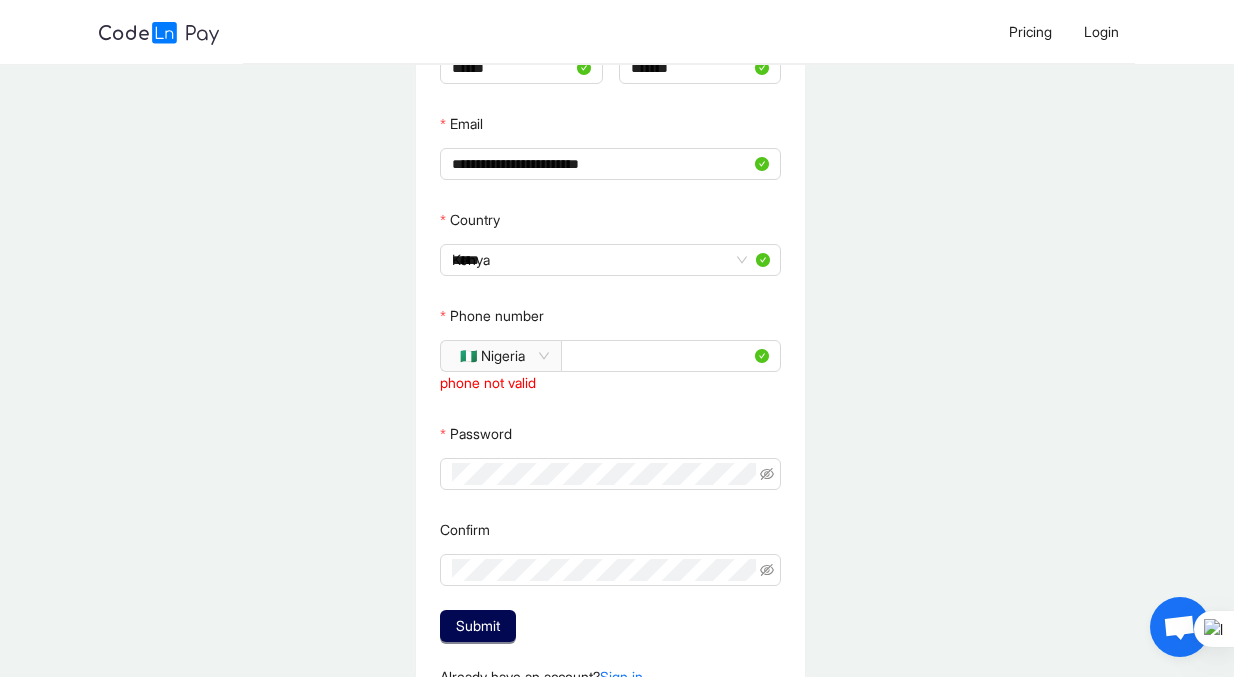 scroll, scrollTop: 219, scrollLeft: 0, axis: vertical 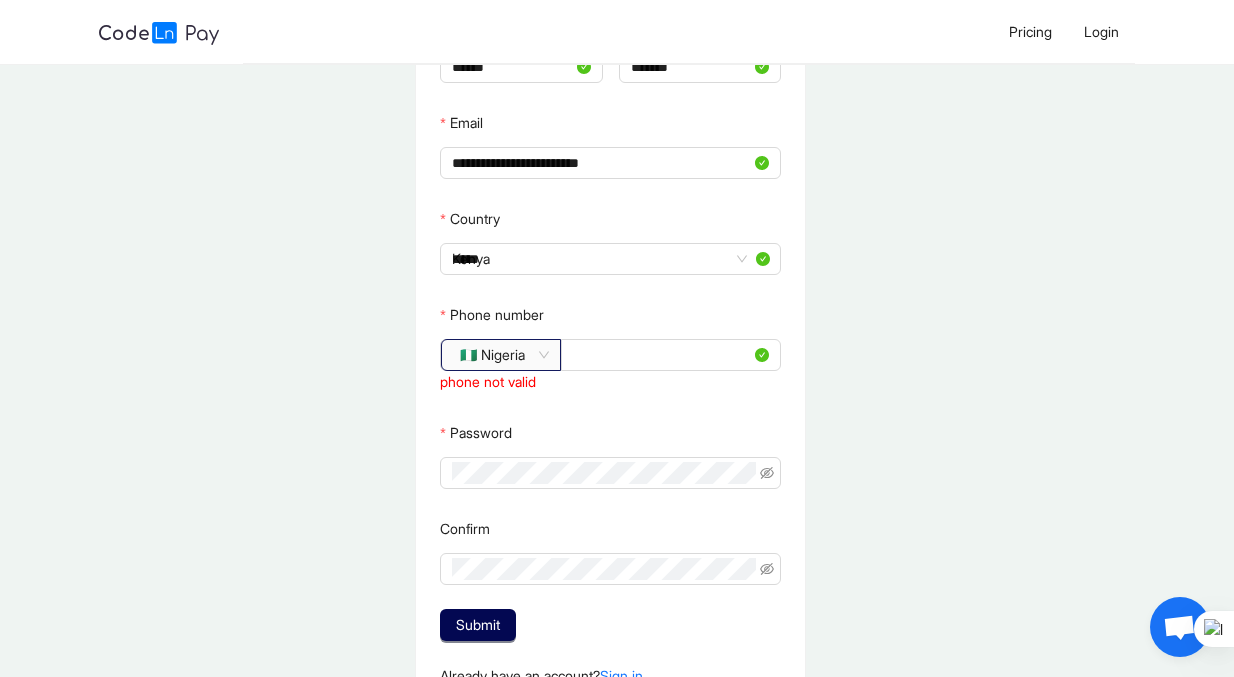 click on "🇳🇬 Nigeria" 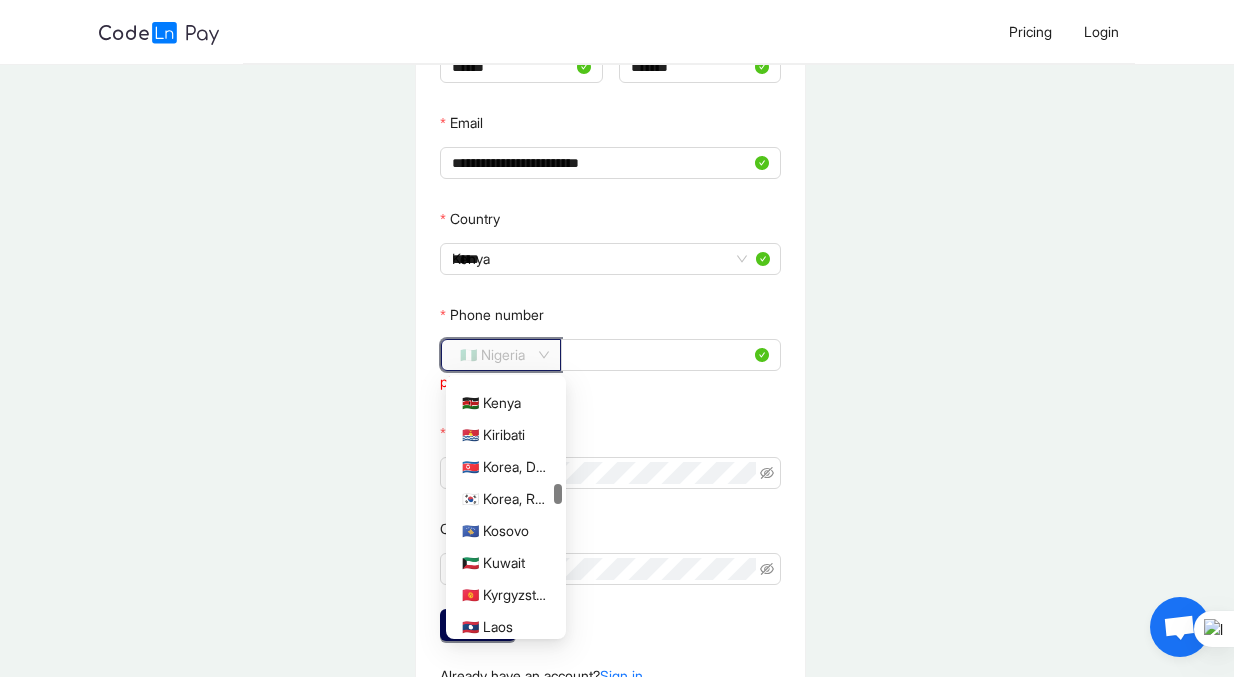 scroll, scrollTop: 2541, scrollLeft: 0, axis: vertical 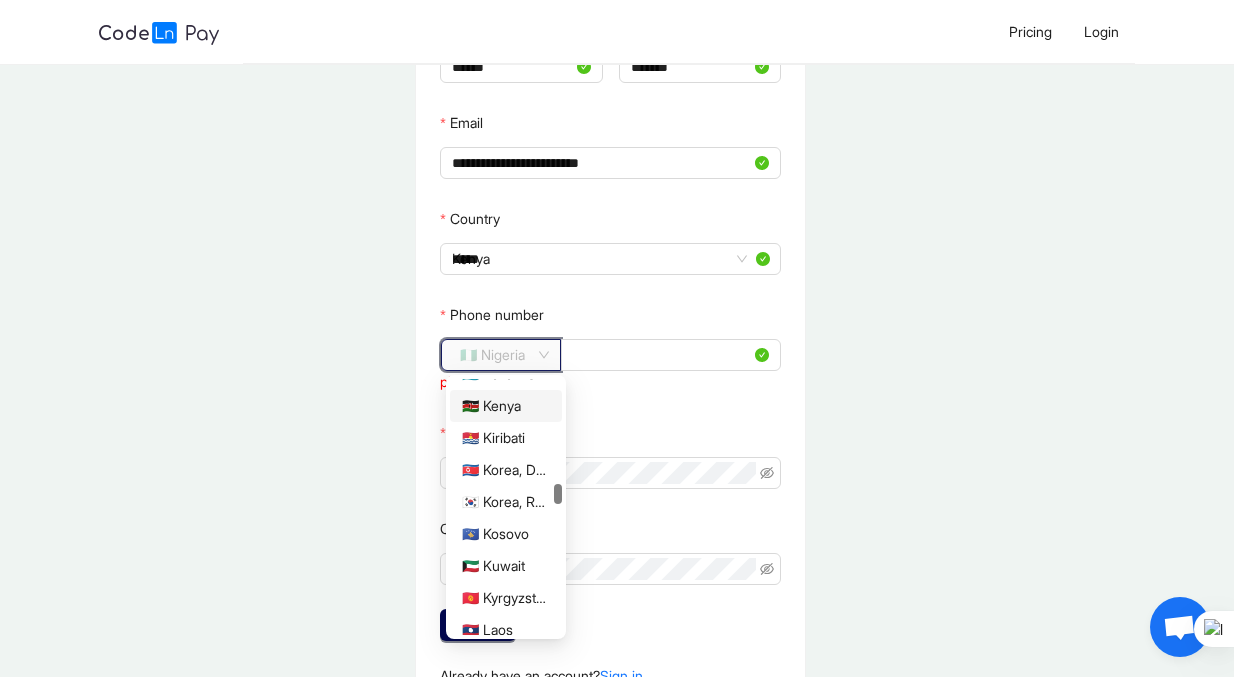click on "🇰🇪 Kenya" at bounding box center [506, 406] 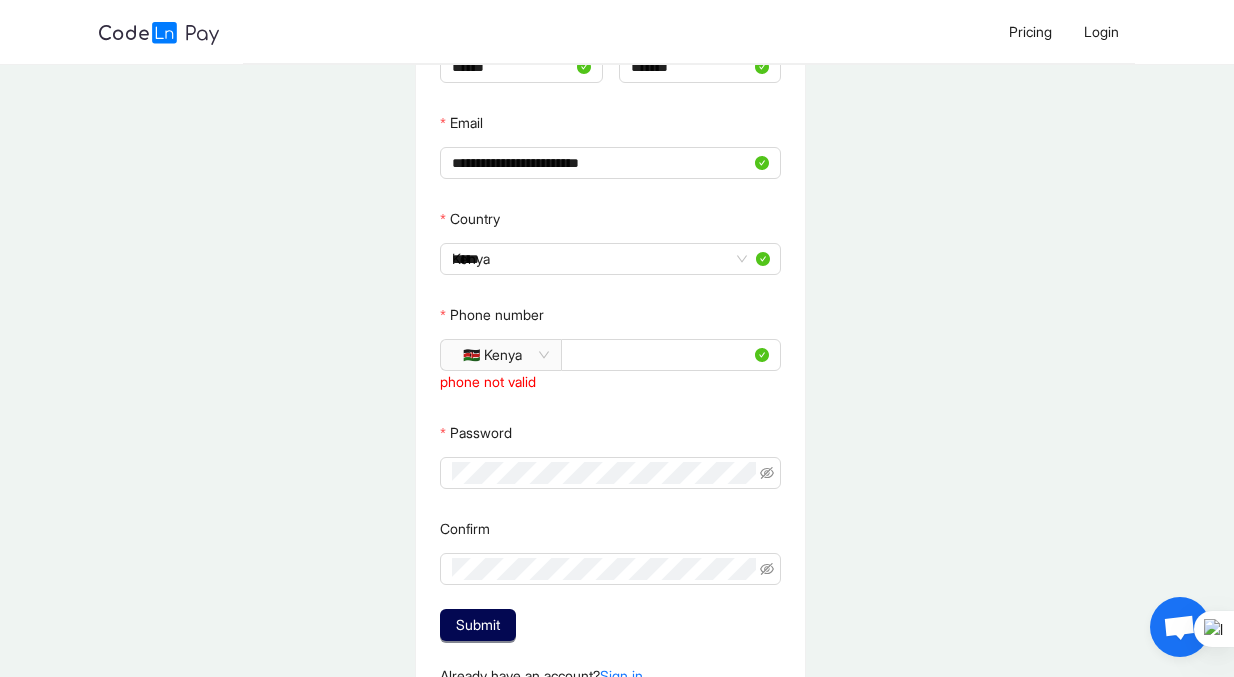 click on "**********" at bounding box center (611, 316) 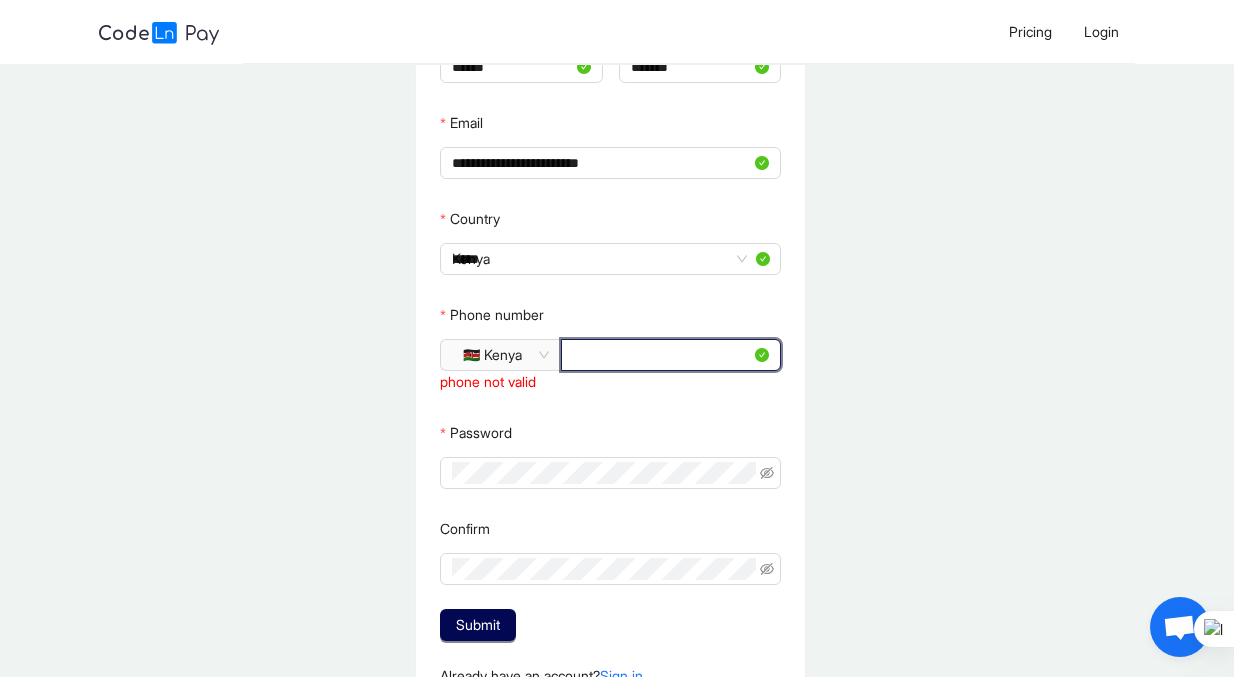 click on "**********" at bounding box center (662, 355) 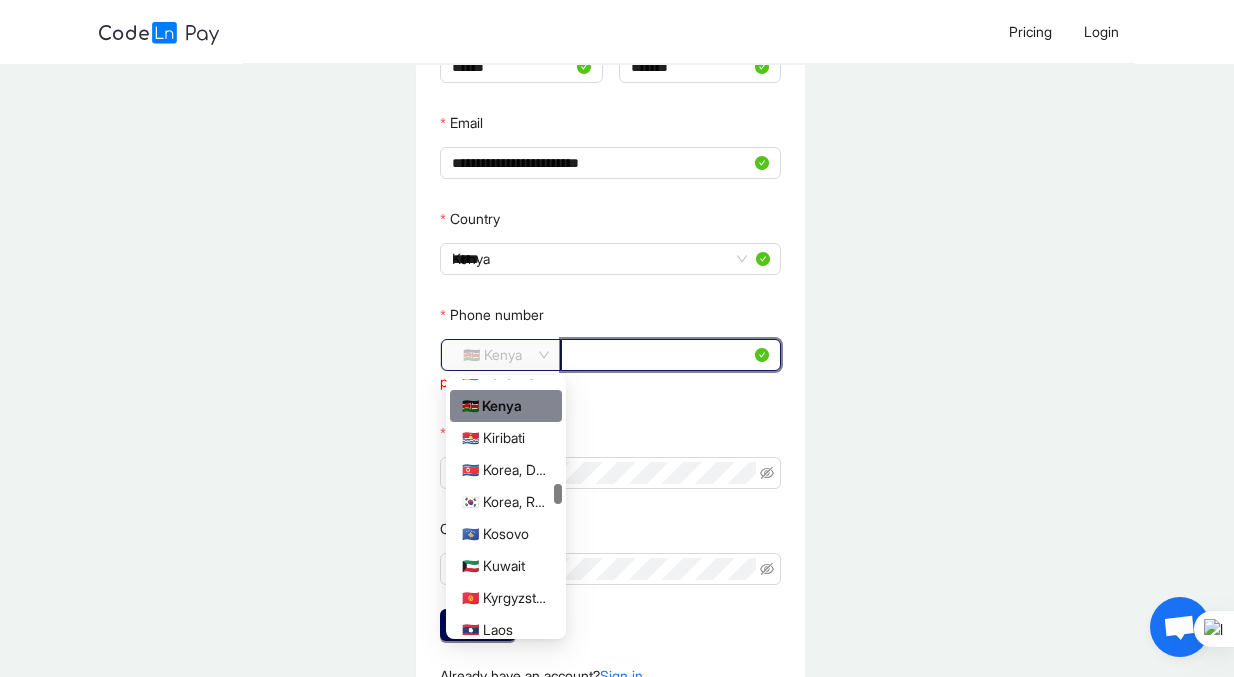 click on "🇰🇪 Kenya" 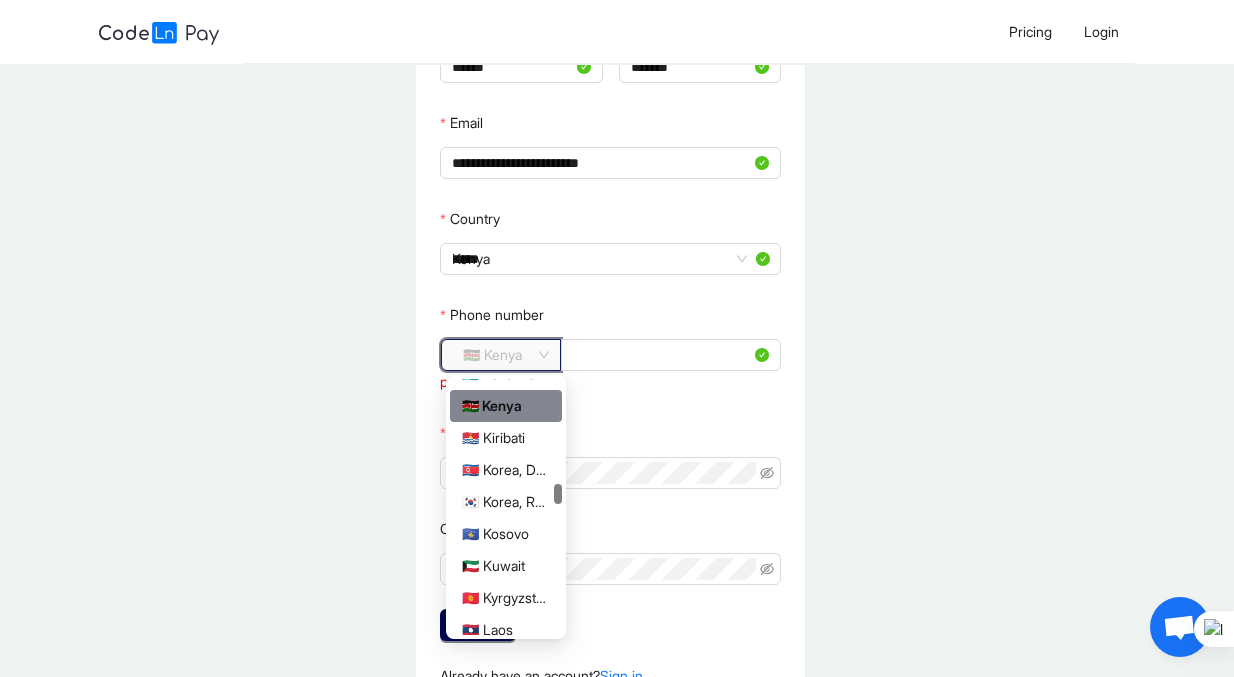 click on "🇰🇪 Kenya" at bounding box center [506, 406] 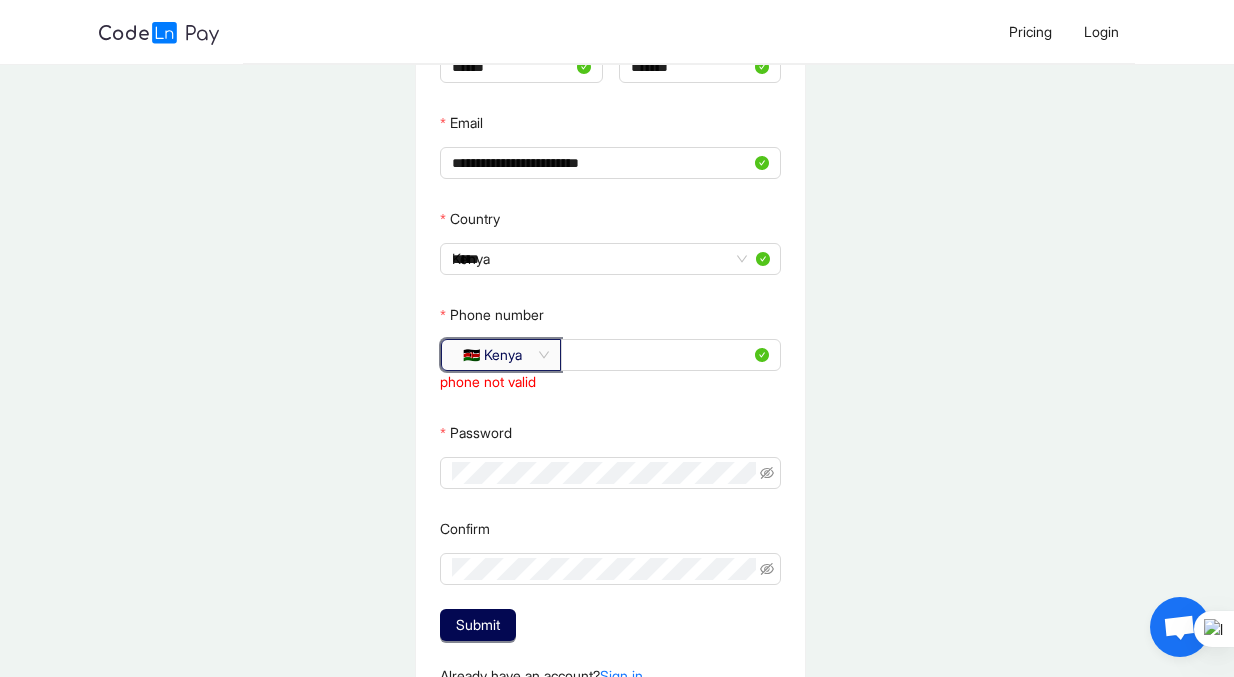 click on "**********" at bounding box center [611, 316] 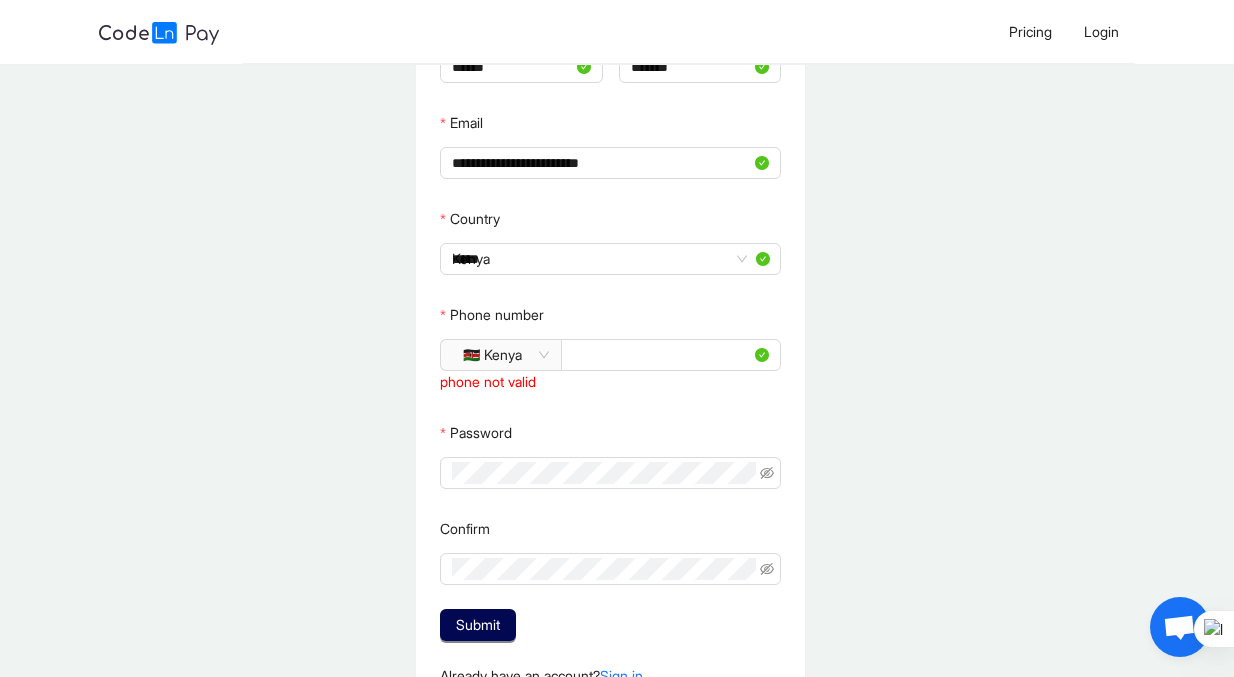 scroll, scrollTop: 261, scrollLeft: 0, axis: vertical 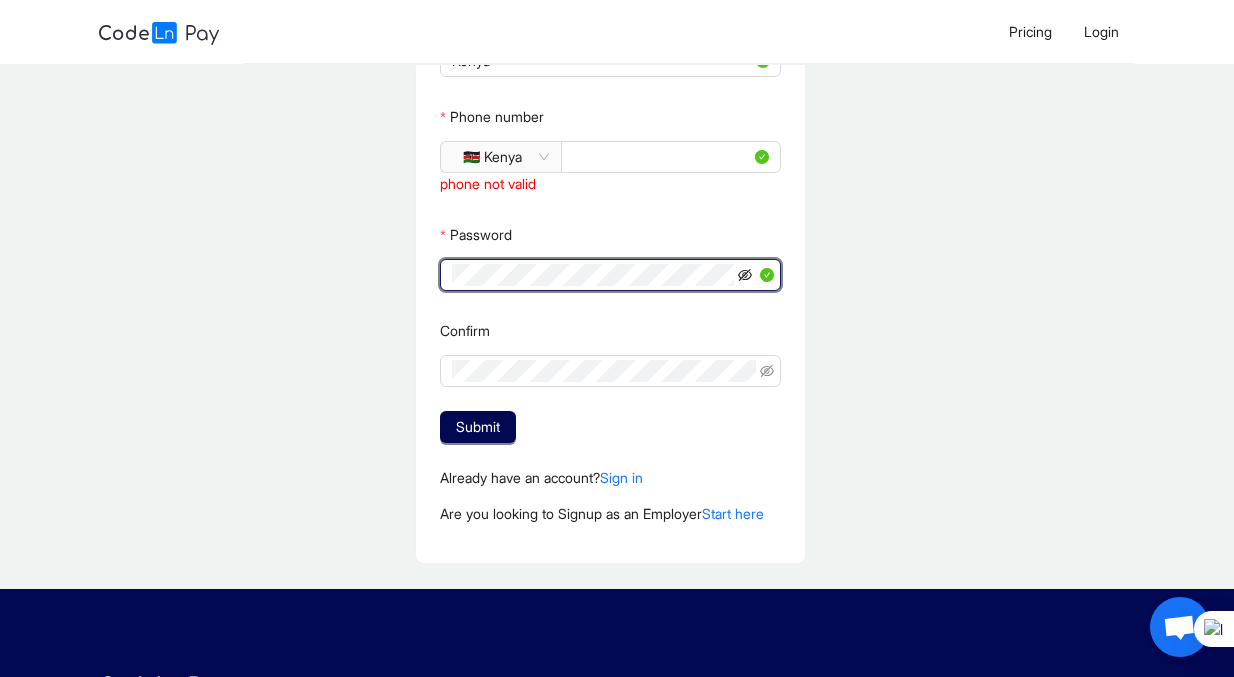 click 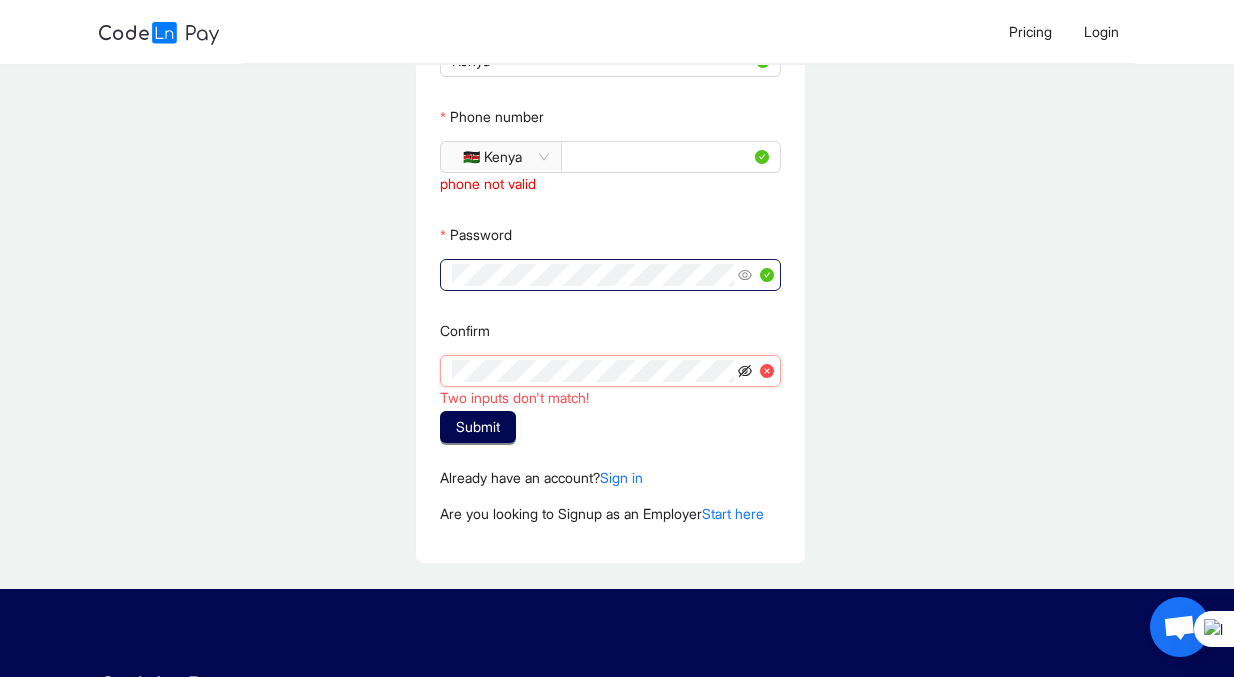 click 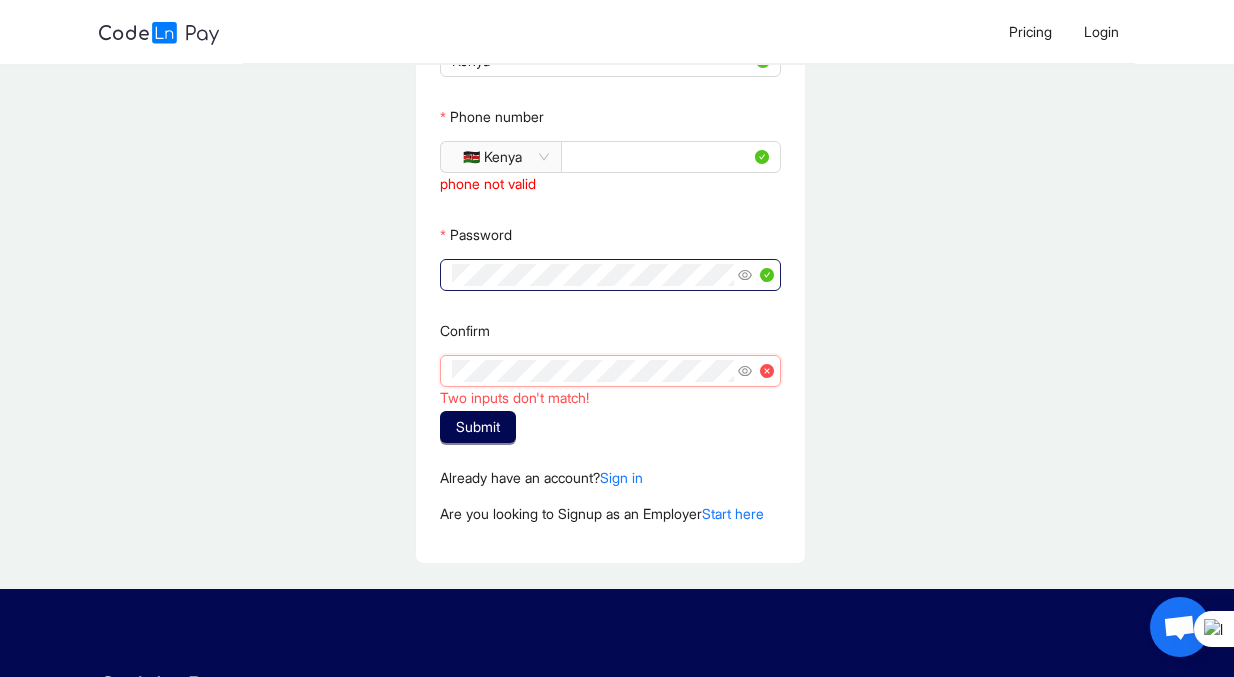 click on "**********" at bounding box center [611, 118] 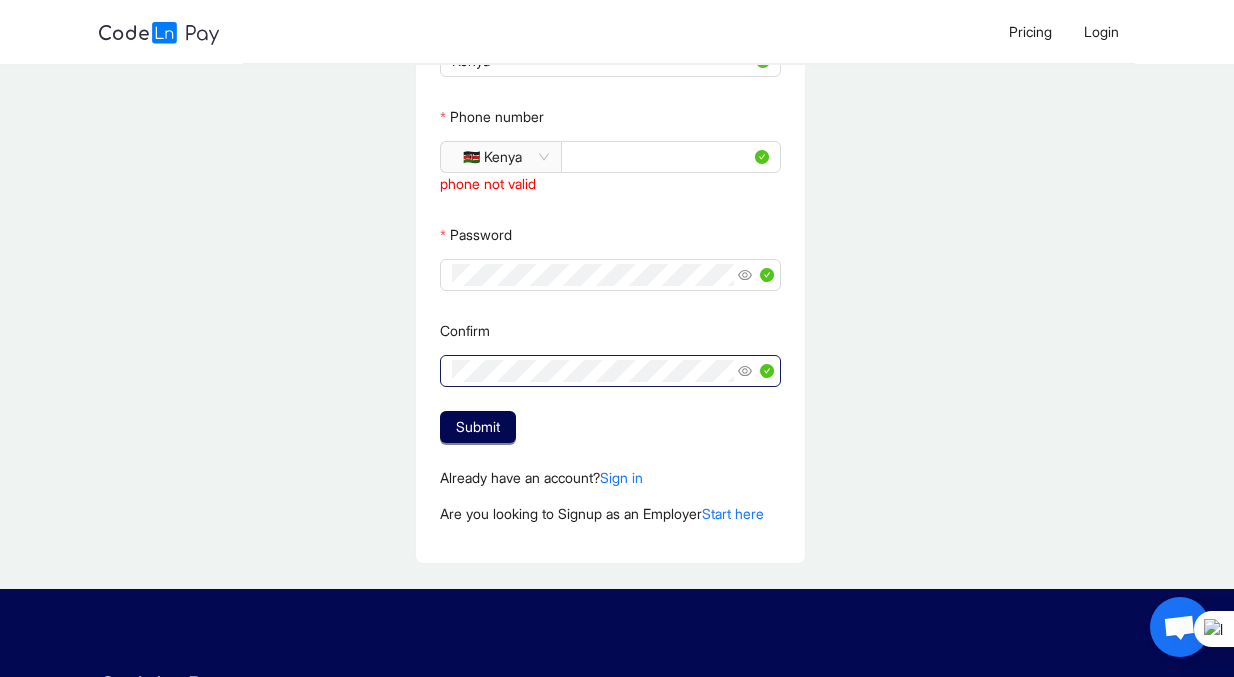 click on "**********" at bounding box center (611, 118) 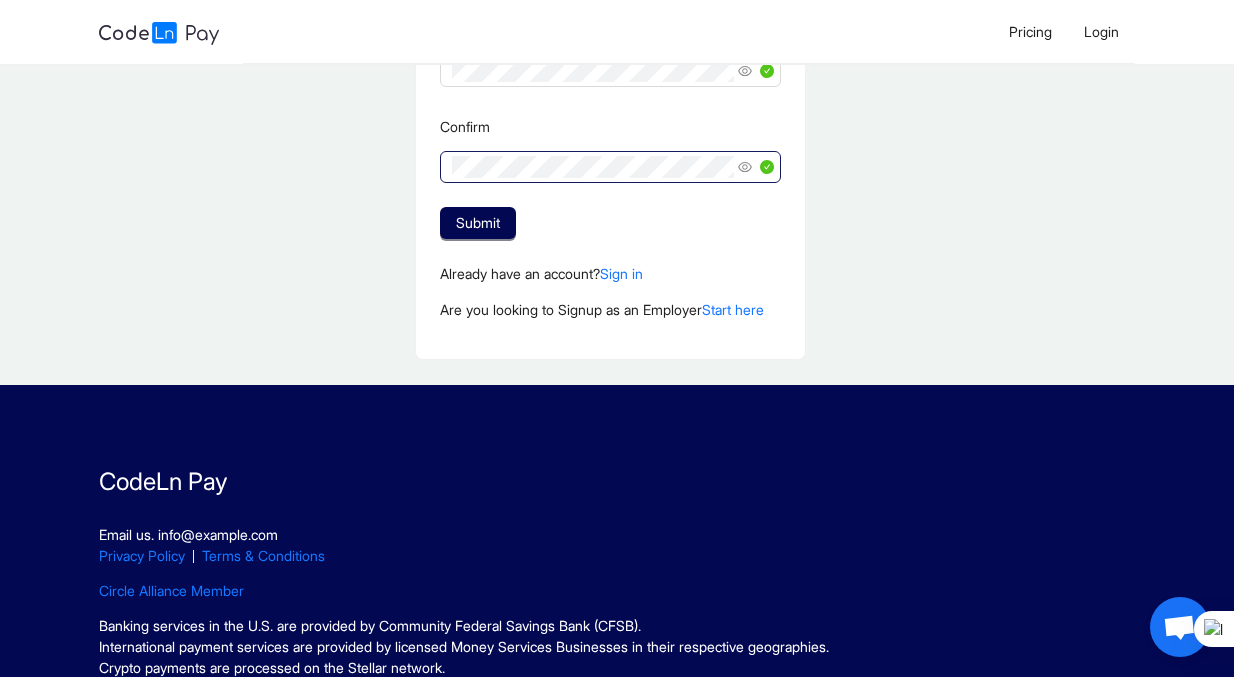scroll, scrollTop: 636, scrollLeft: 0, axis: vertical 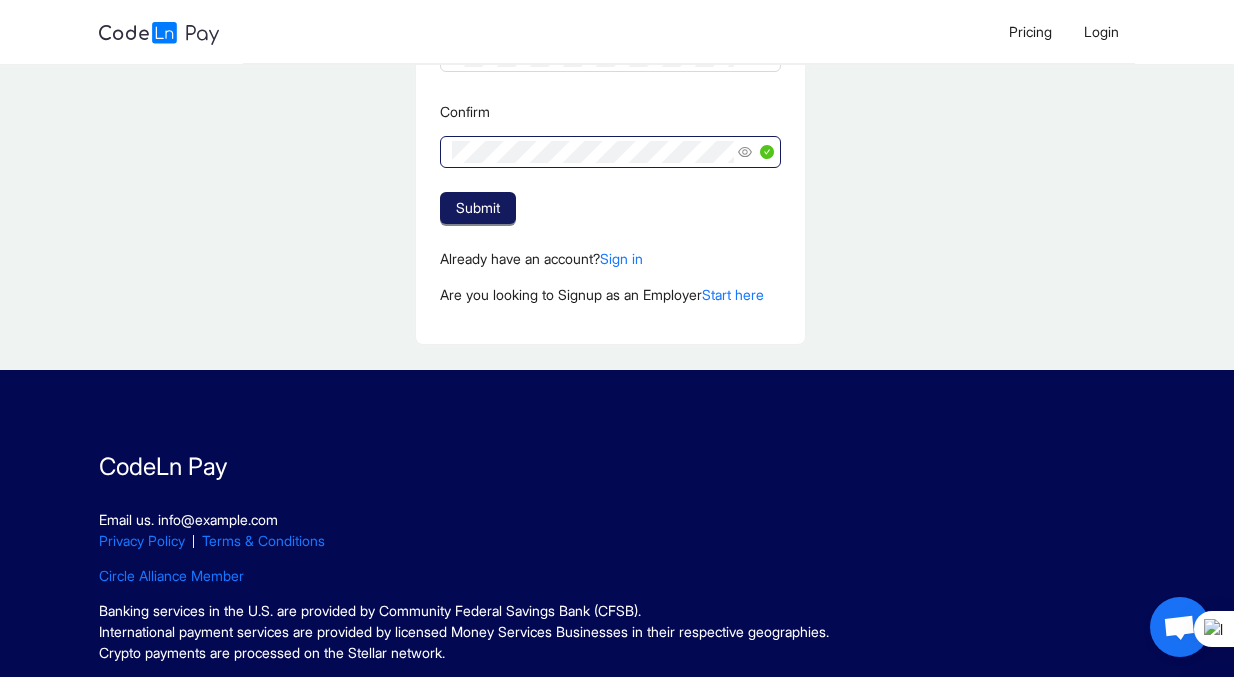 click on "Submit" 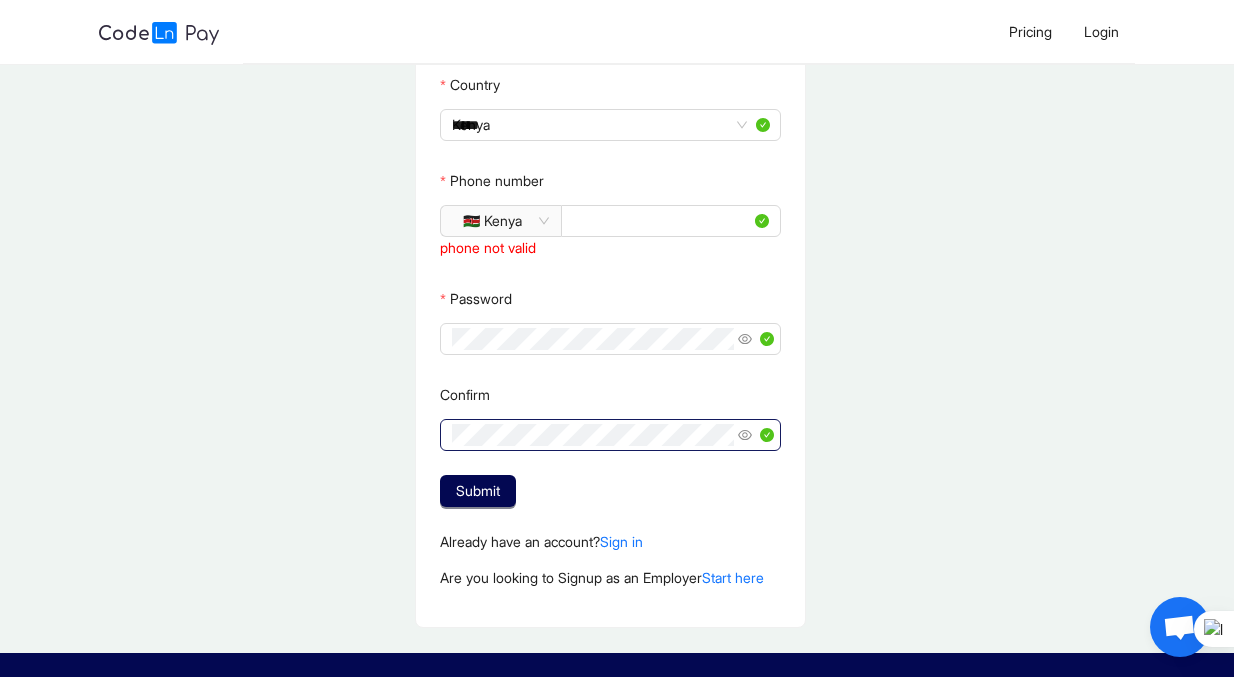 scroll, scrollTop: 354, scrollLeft: 0, axis: vertical 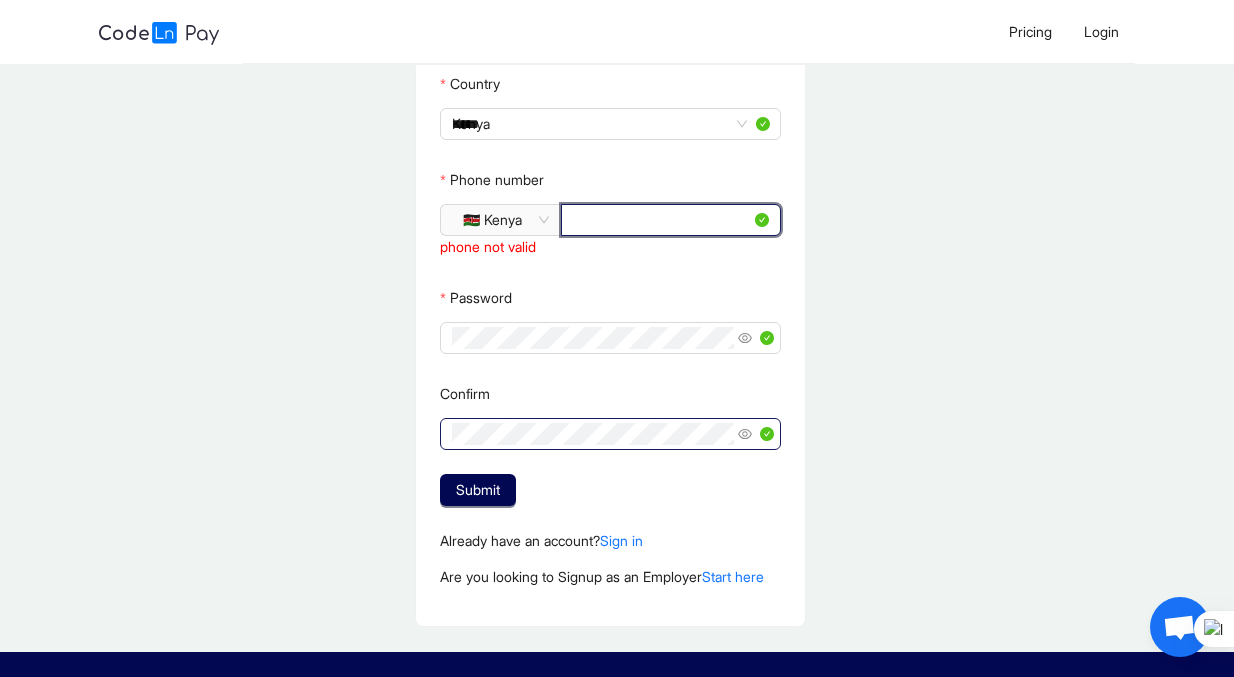 click on "**********" at bounding box center (662, 220) 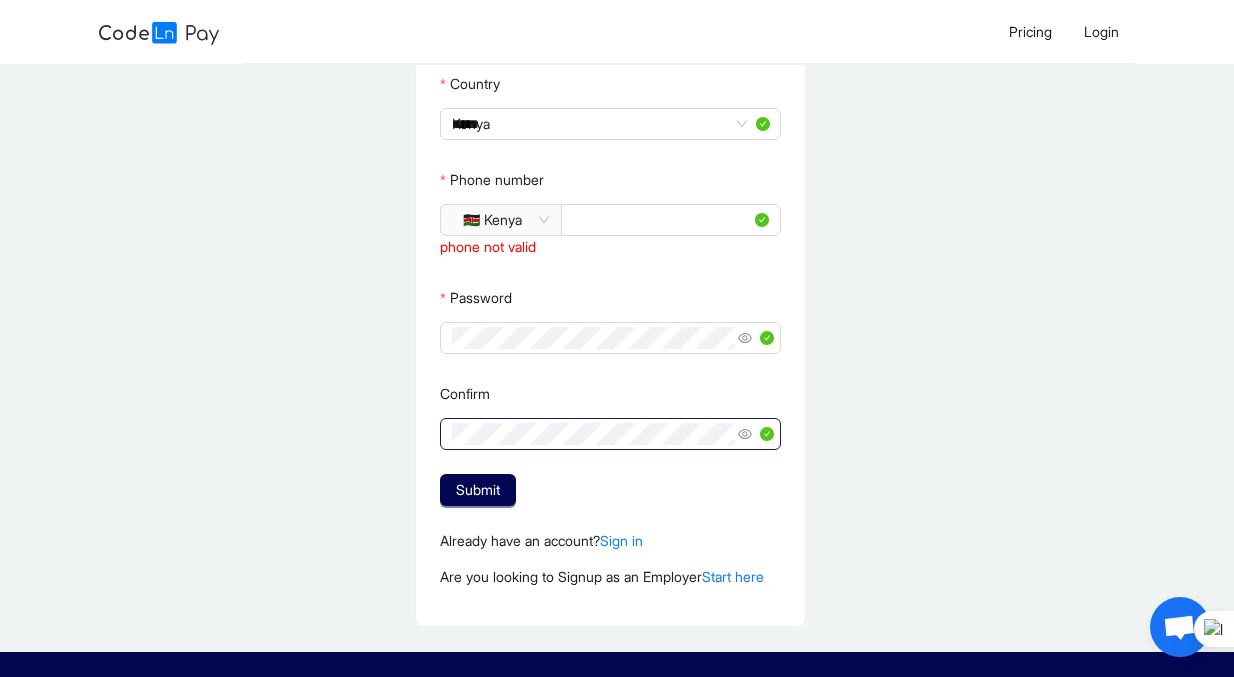 click on "**********" at bounding box center (611, 181) 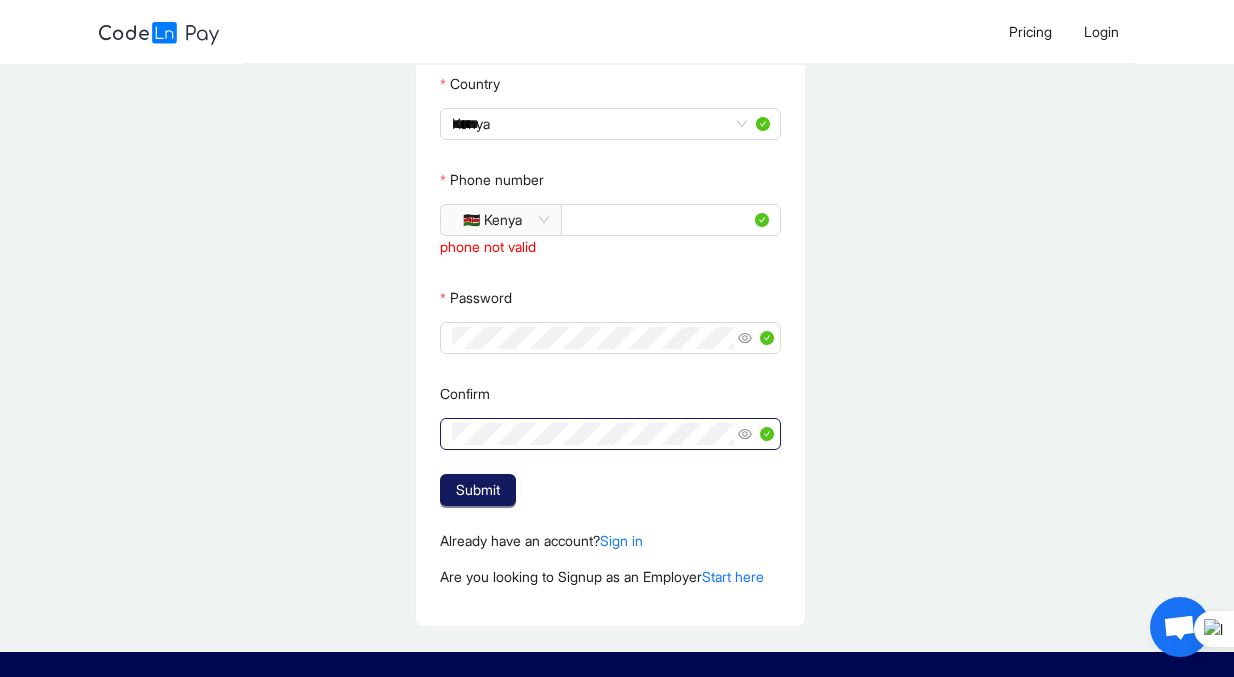click on "Submit" 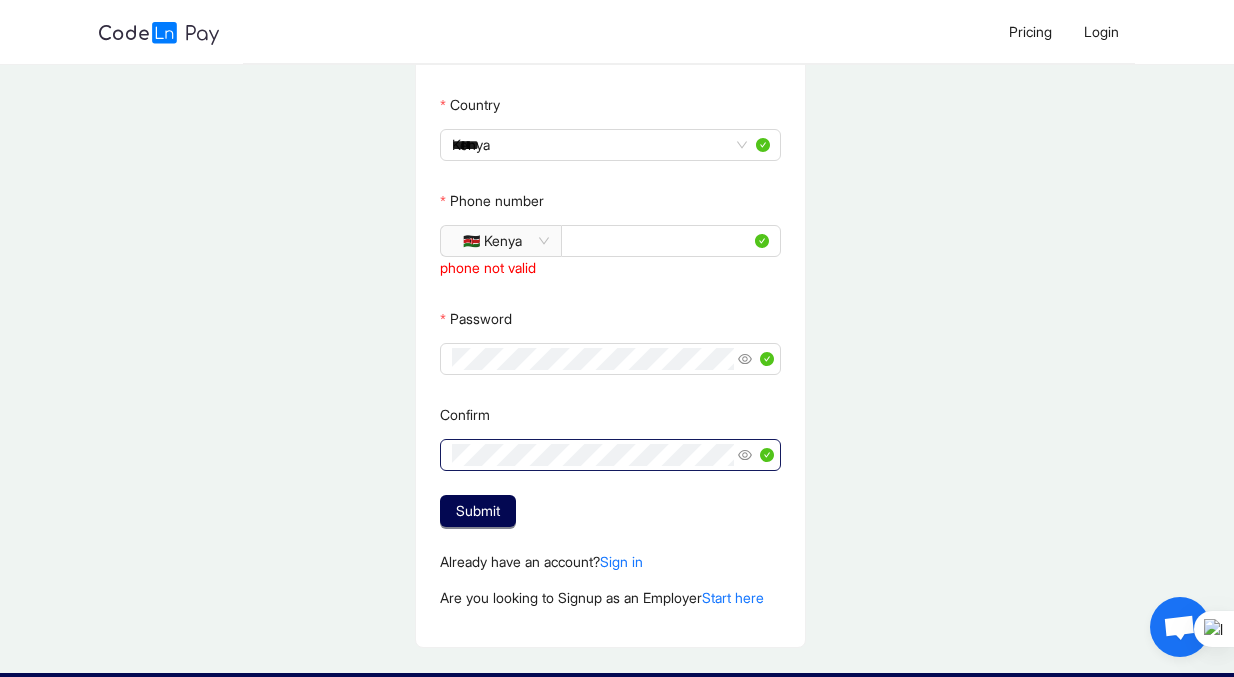 scroll, scrollTop: 338, scrollLeft: 0, axis: vertical 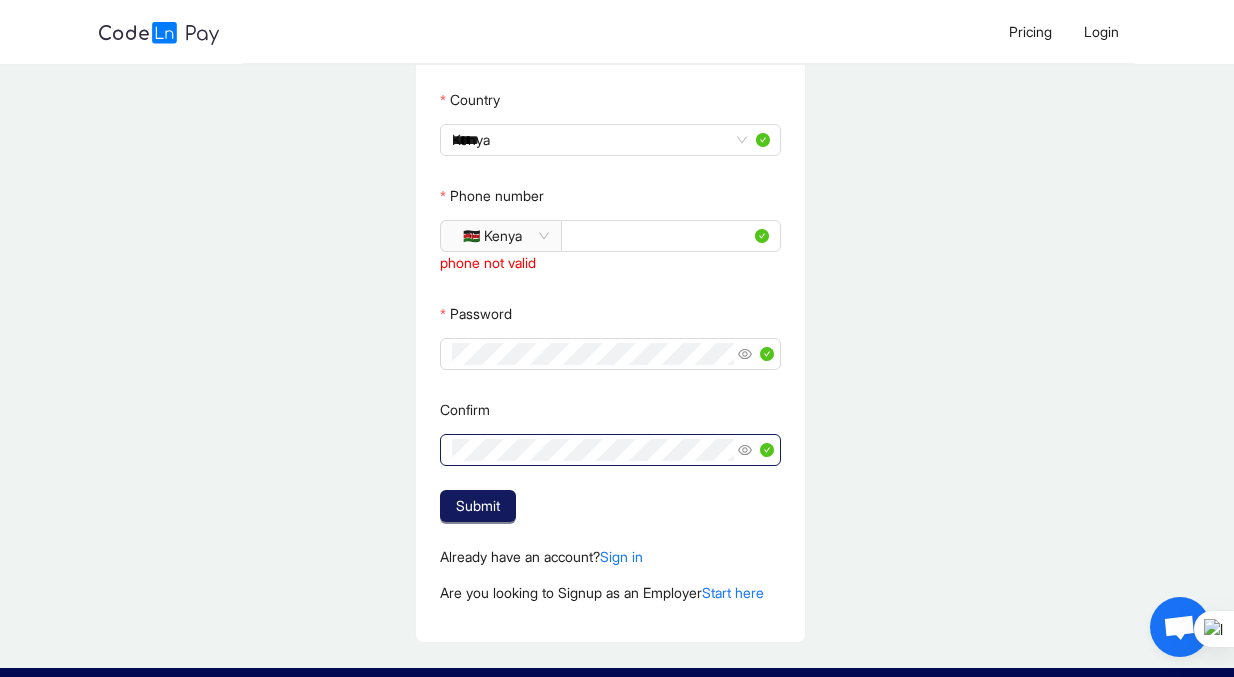 click on "Submit" 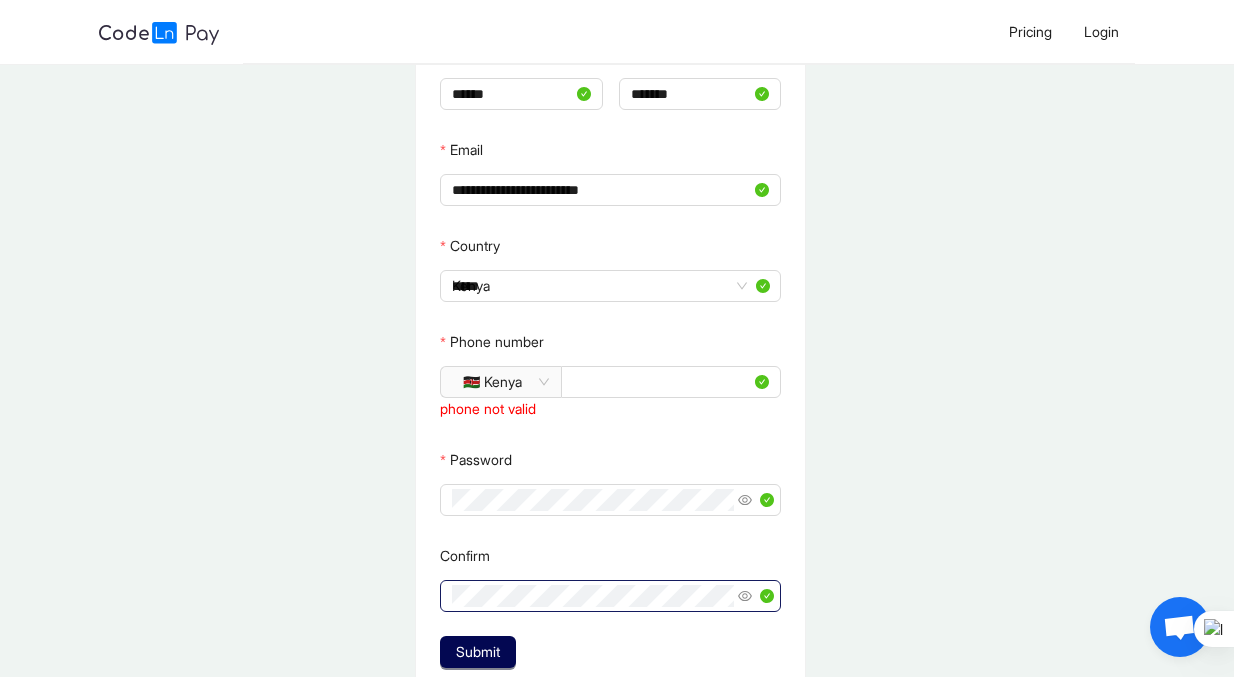 scroll, scrollTop: 200, scrollLeft: 0, axis: vertical 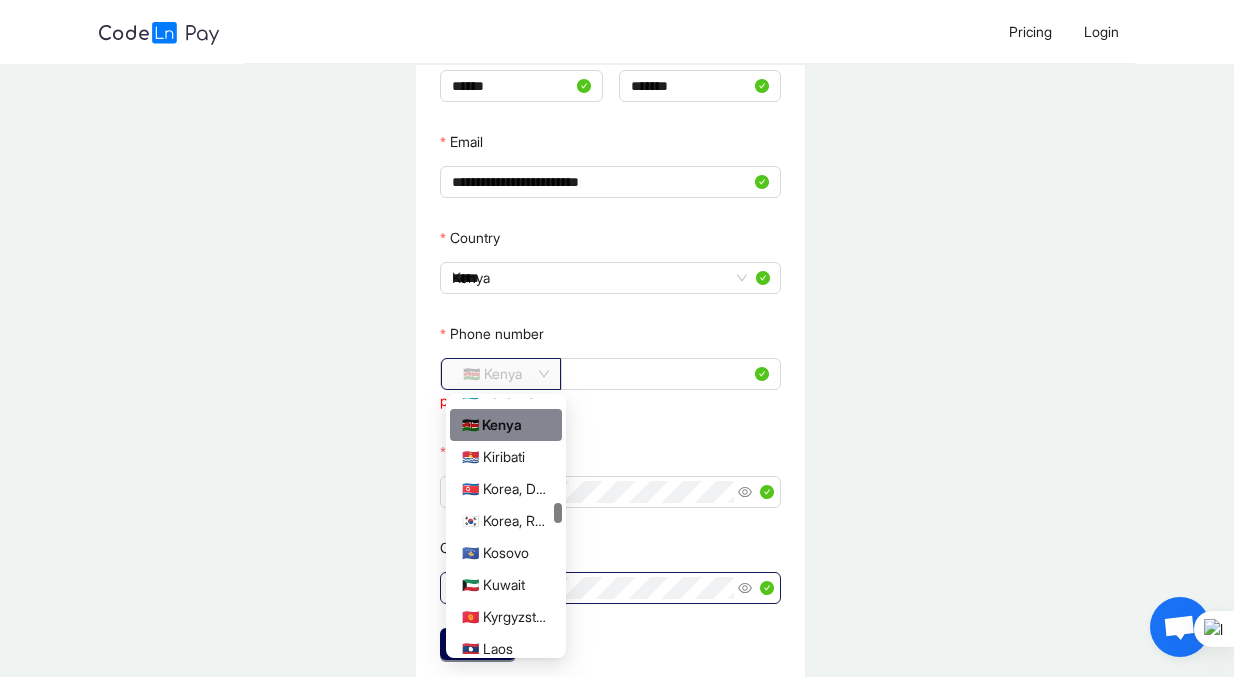 click on "🇰🇪 Kenya" 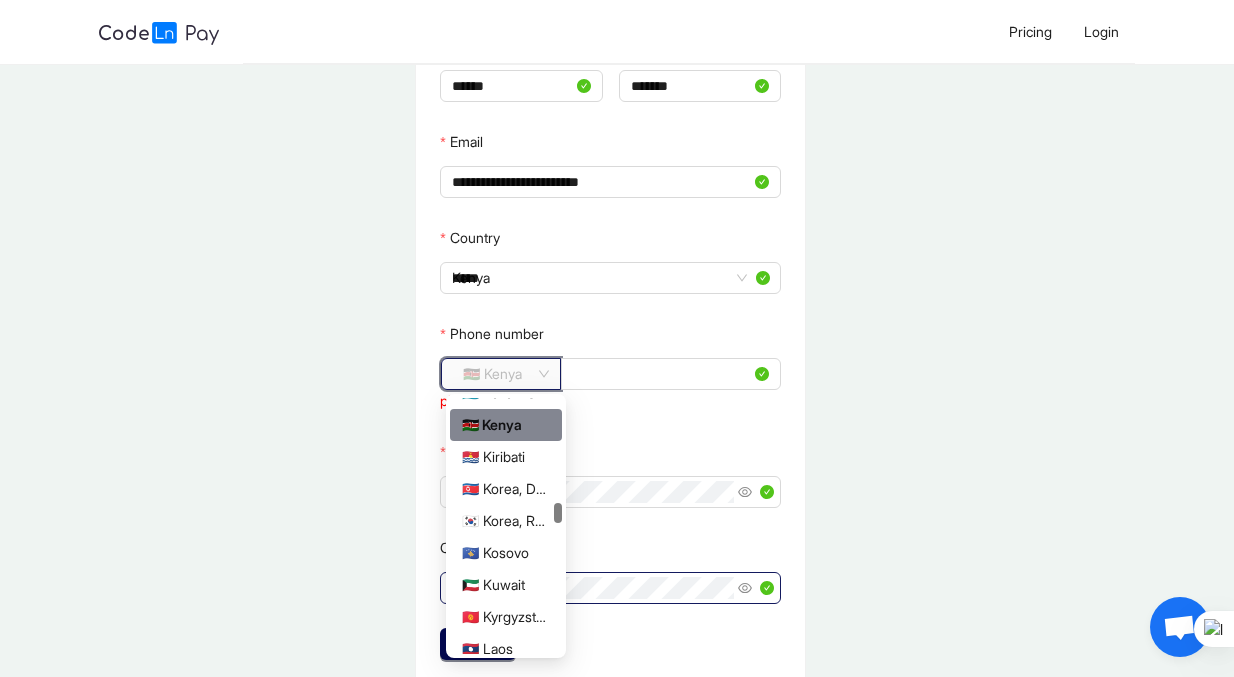 click on "🇰🇪 Kenya" at bounding box center (506, 425) 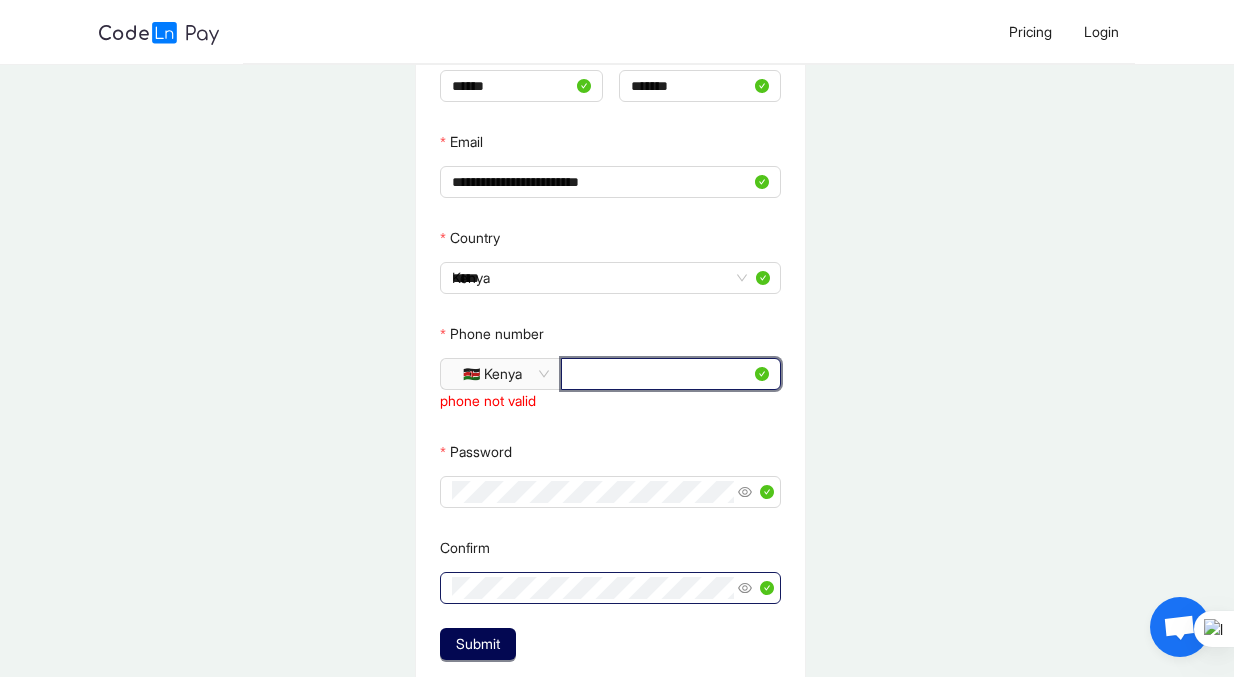 drag, startPoint x: 696, startPoint y: 378, endPoint x: 576, endPoint y: 371, distance: 120.203995 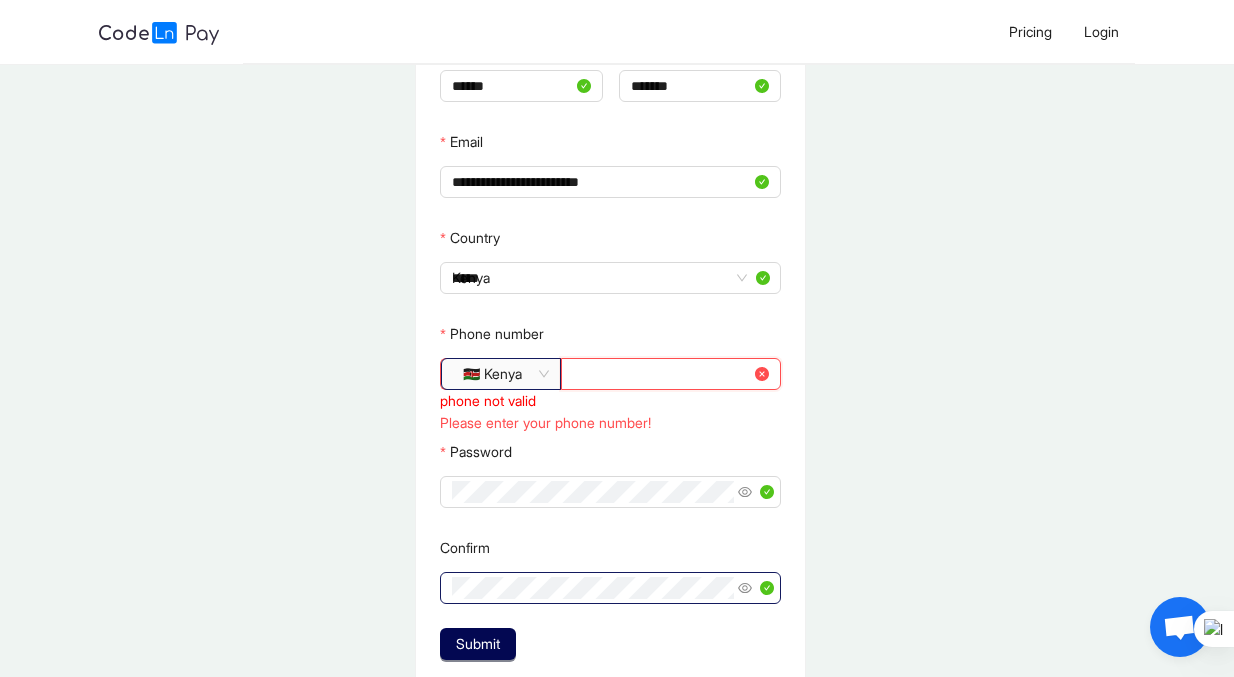 click on "🇰🇪 Kenya" 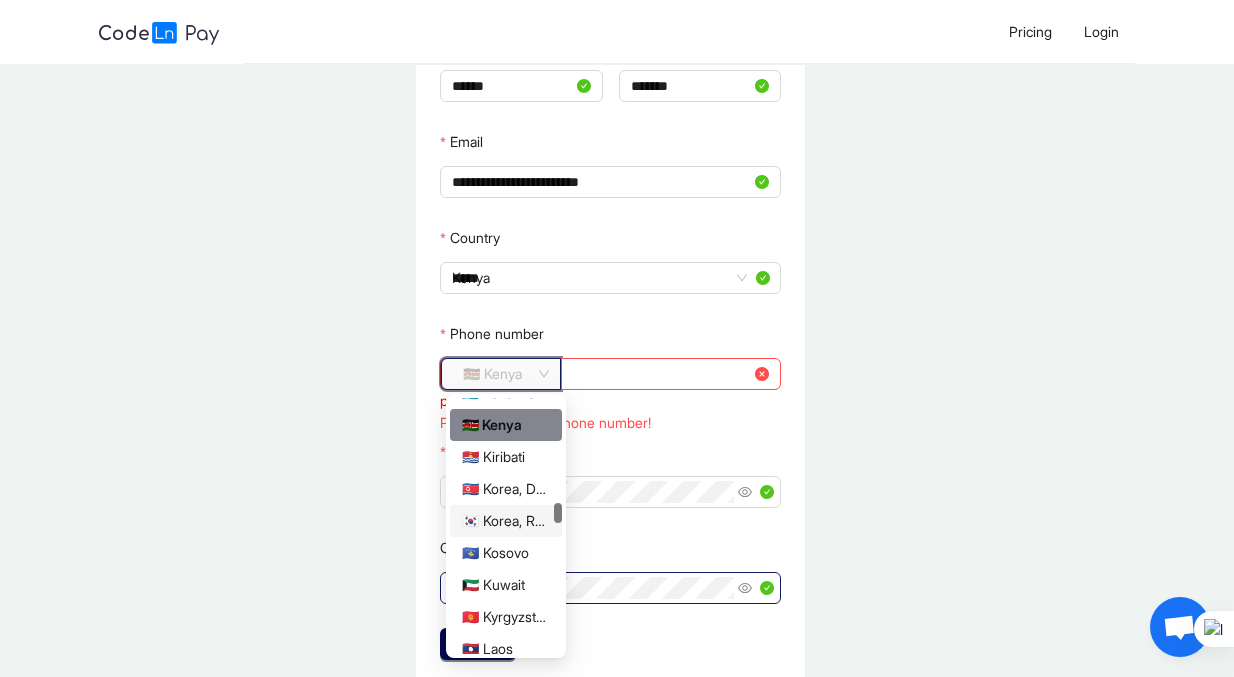 click on "🇰🇷 Korea, Republic of South Korea" 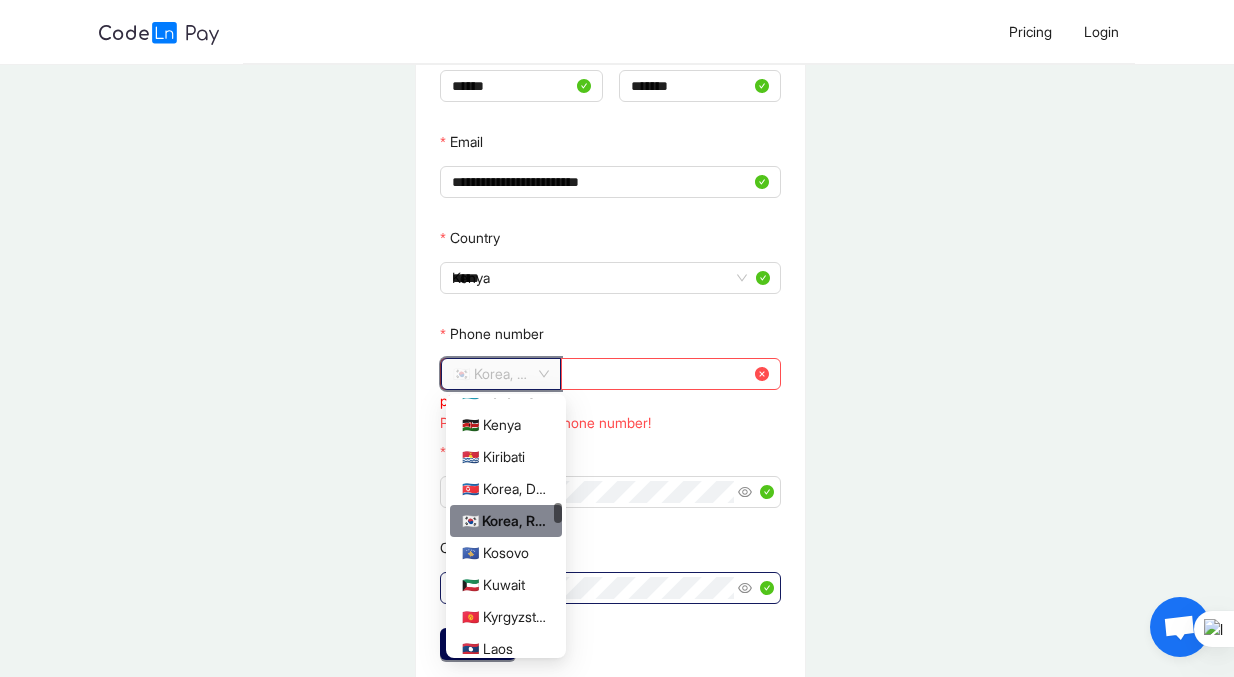 click on "🇰🇷 Korea, Republic of South Korea" 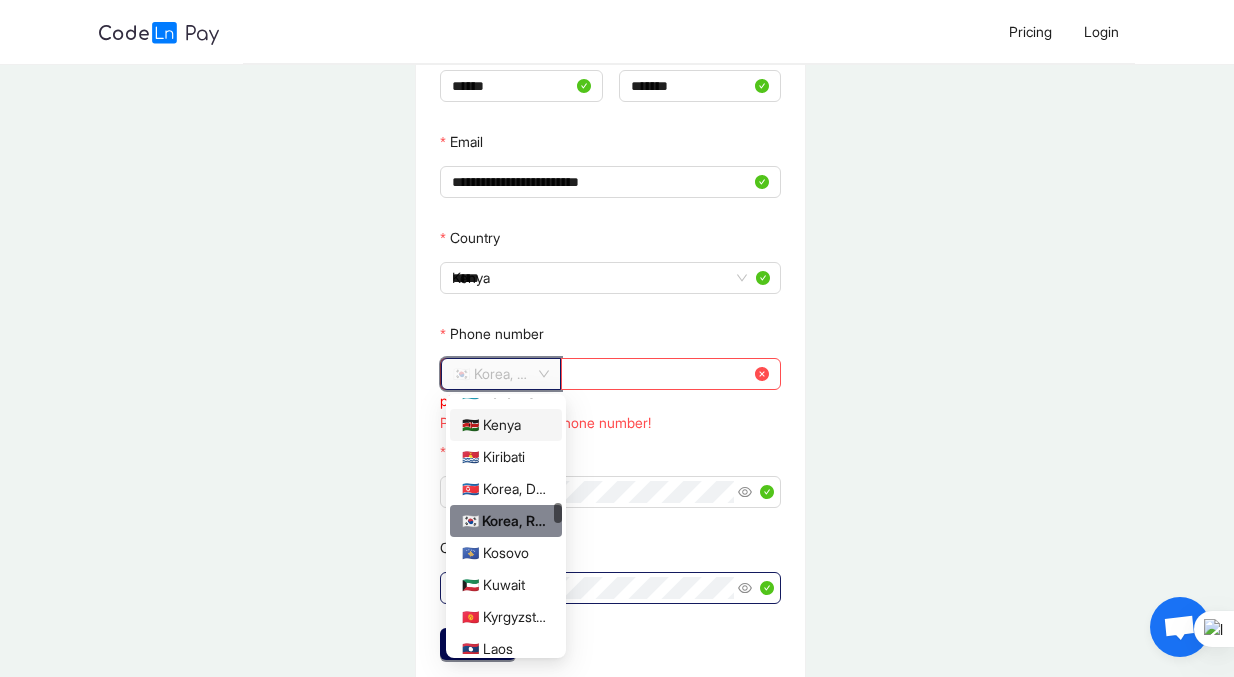 click on "🇰🇪 Kenya" at bounding box center [506, 425] 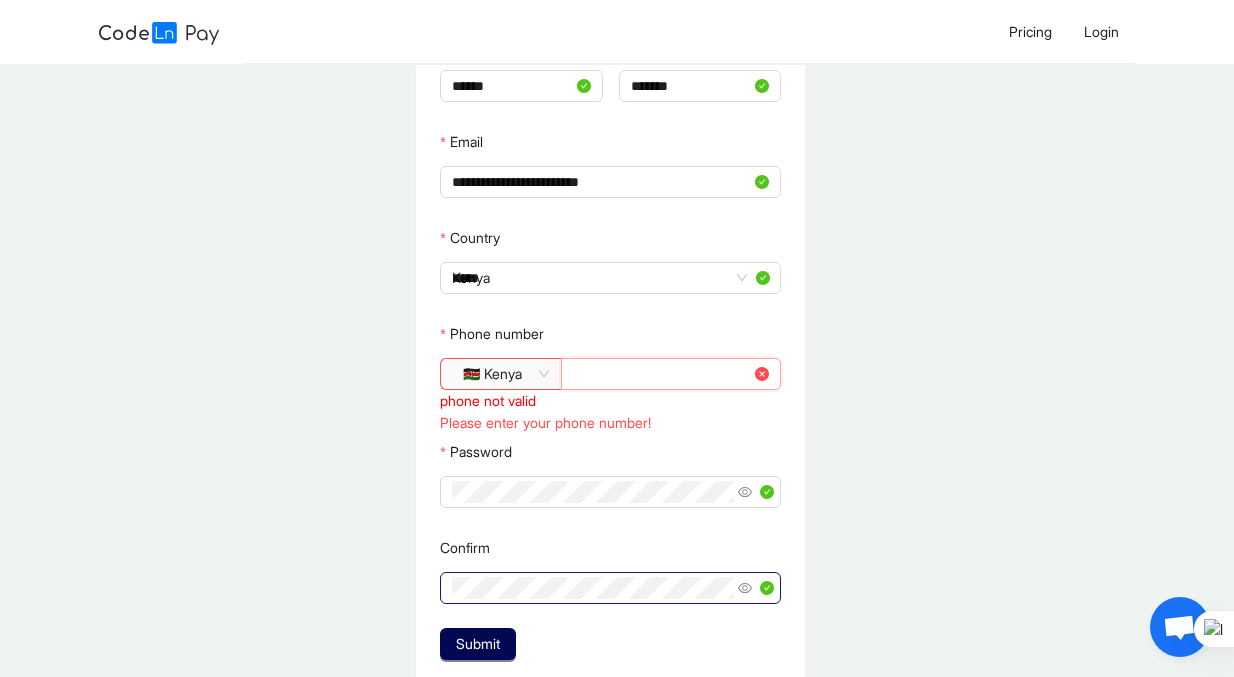 click on "Phone number" at bounding box center [662, 374] 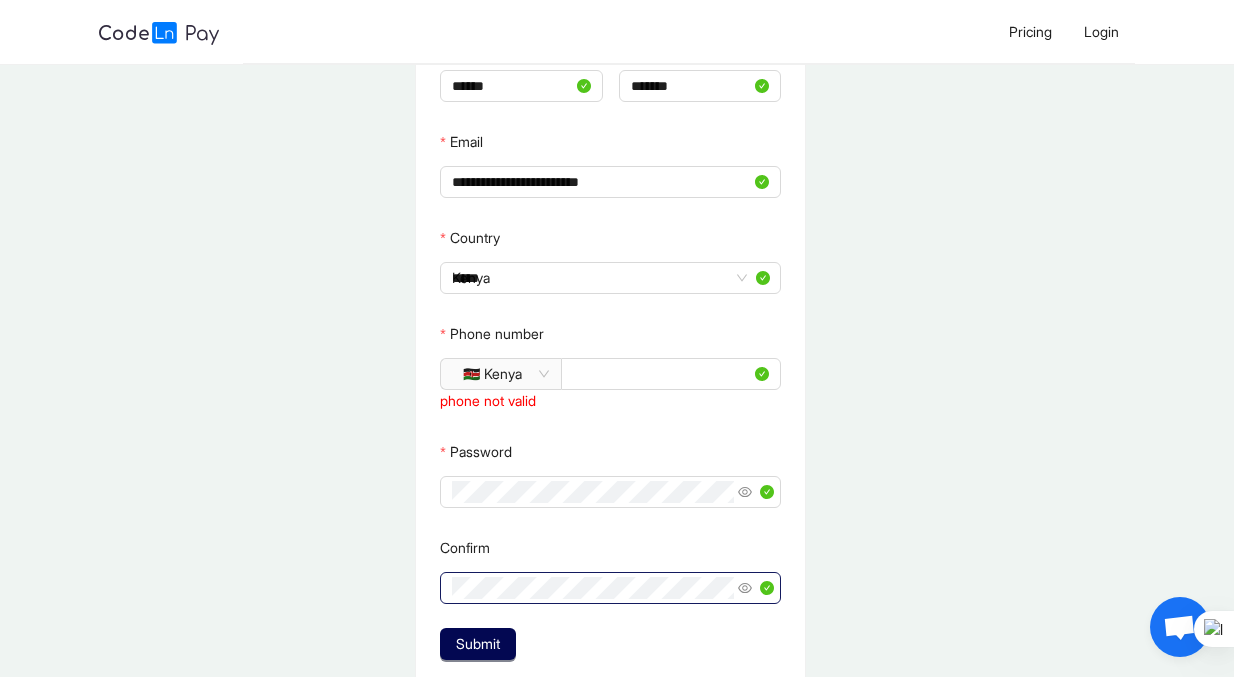 click on "**********" at bounding box center [611, 335] 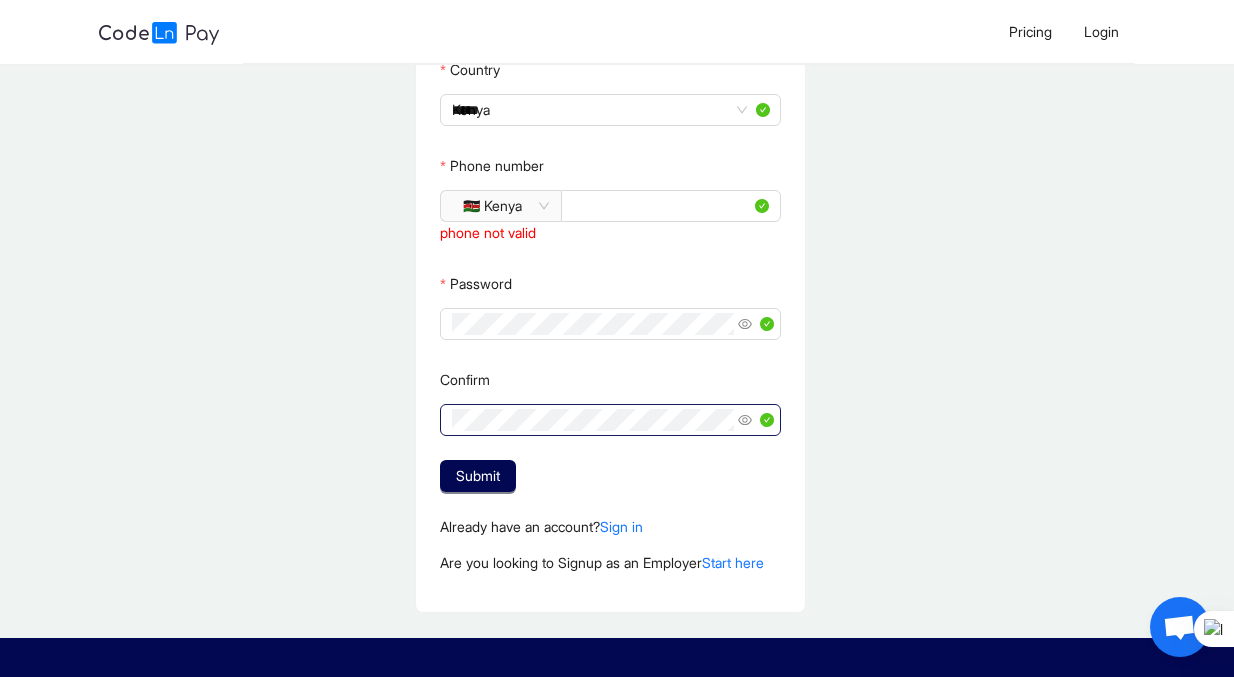 scroll, scrollTop: 401, scrollLeft: 0, axis: vertical 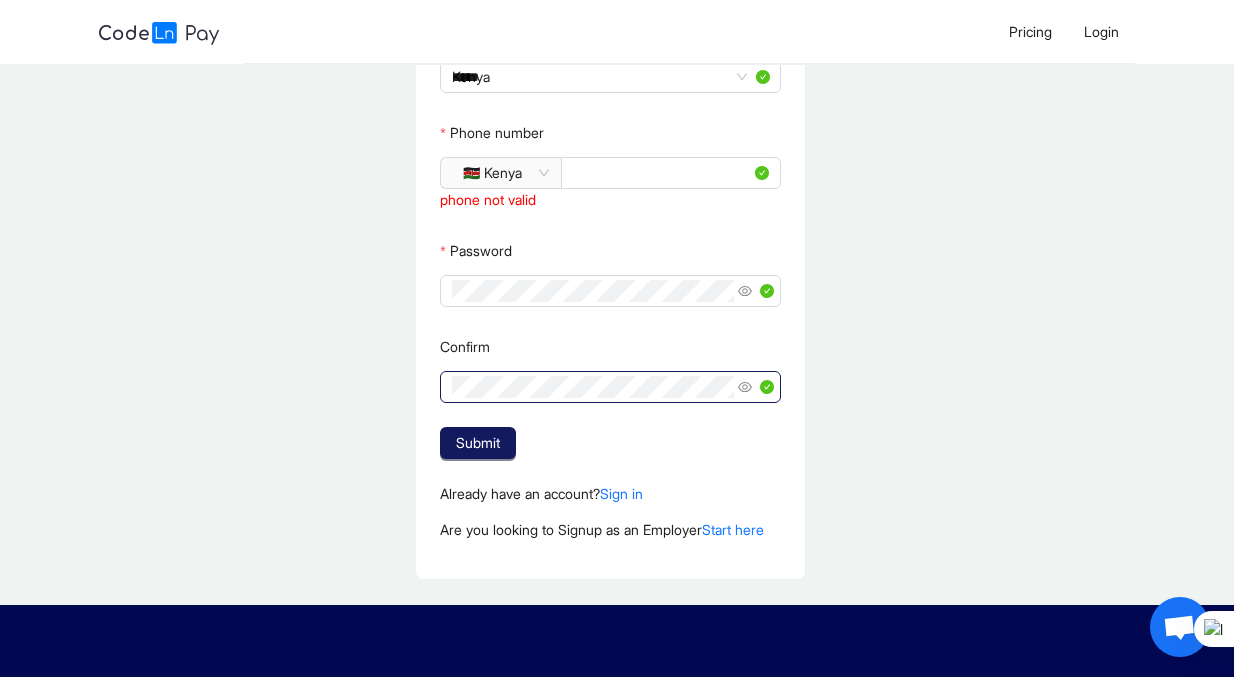 click on "Submit" 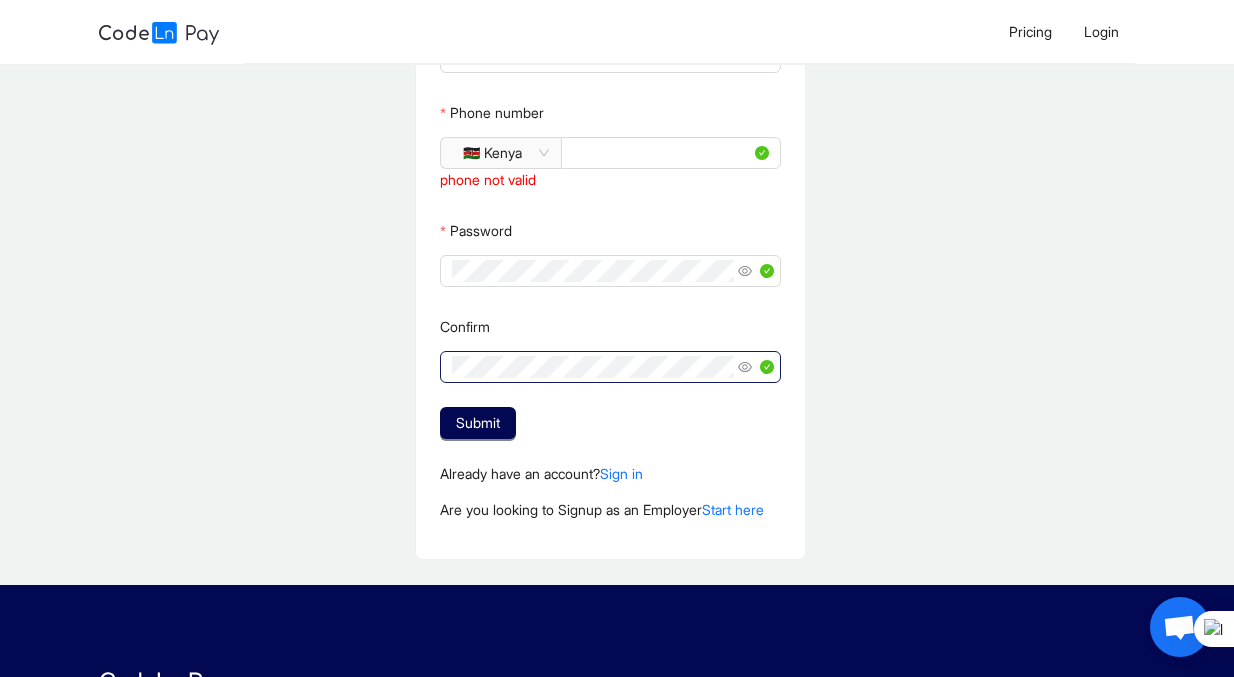 scroll, scrollTop: 420, scrollLeft: 0, axis: vertical 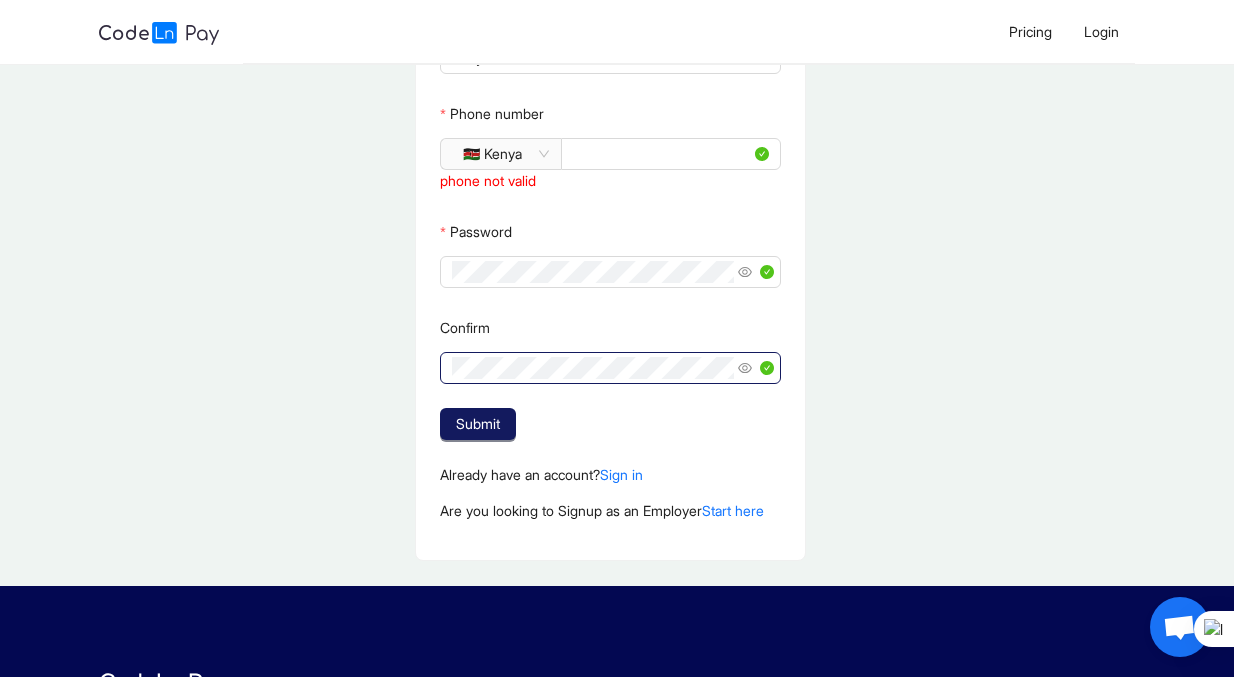 click on "Submit" 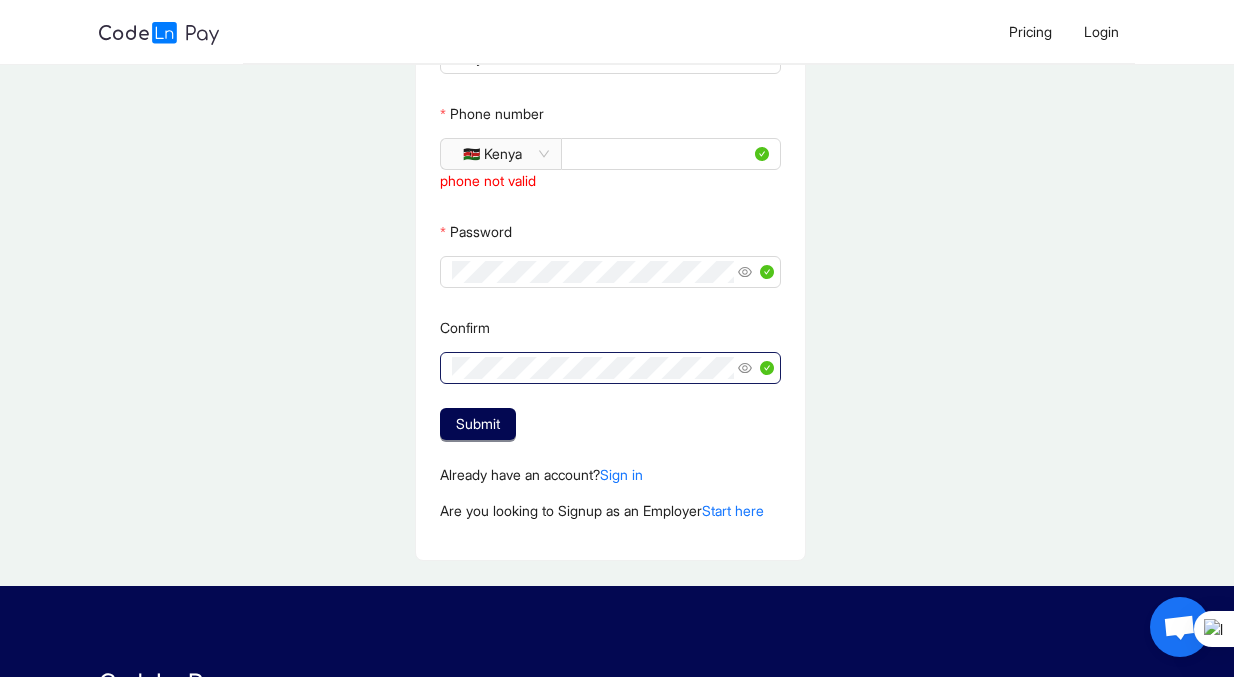 click on "**********" at bounding box center [611, 115] 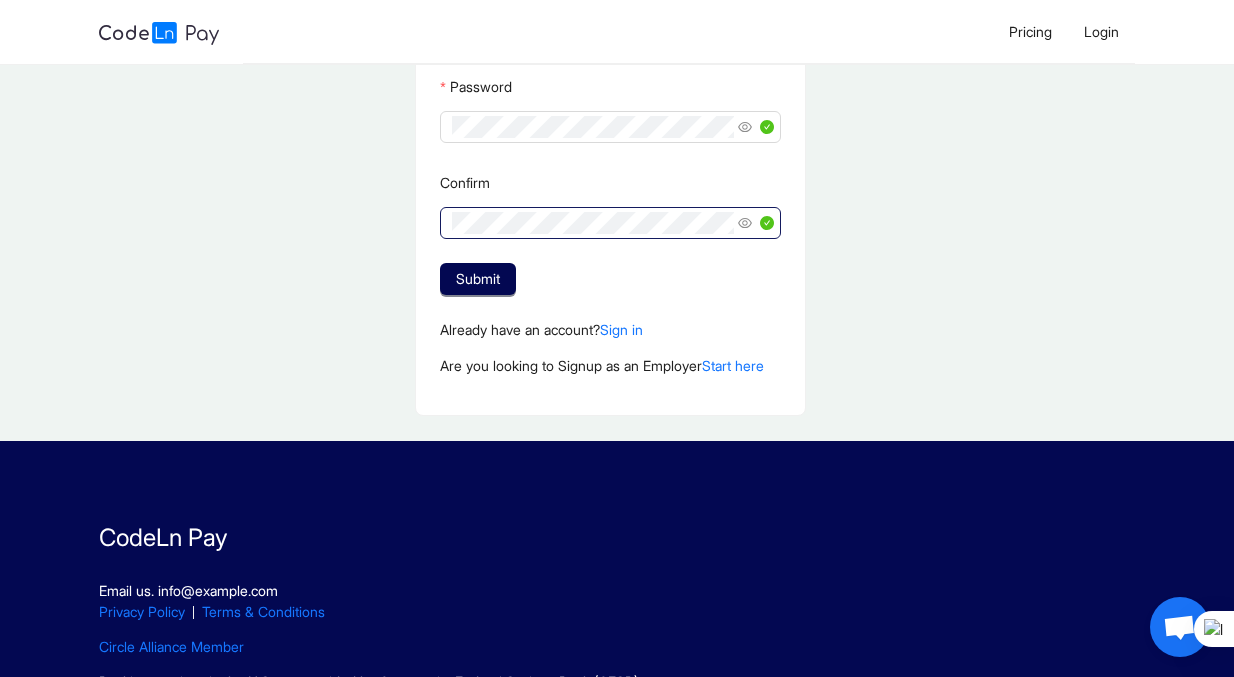 scroll, scrollTop: 563, scrollLeft: 0, axis: vertical 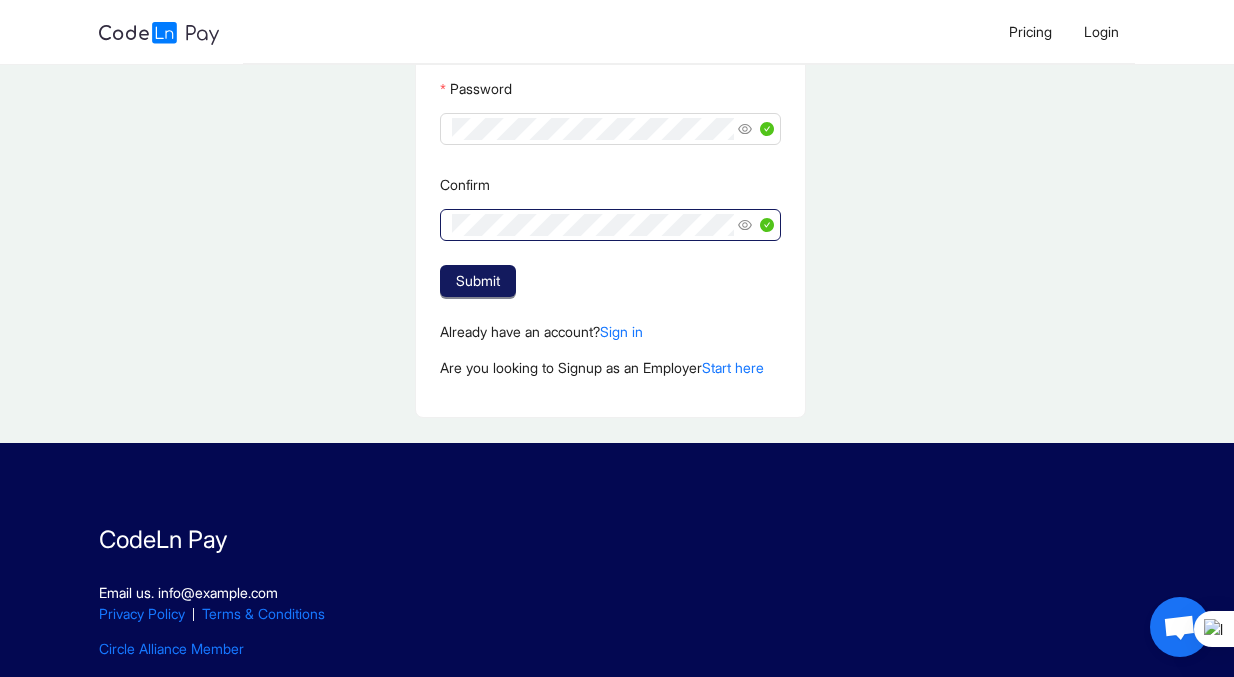 click on "Submit" 